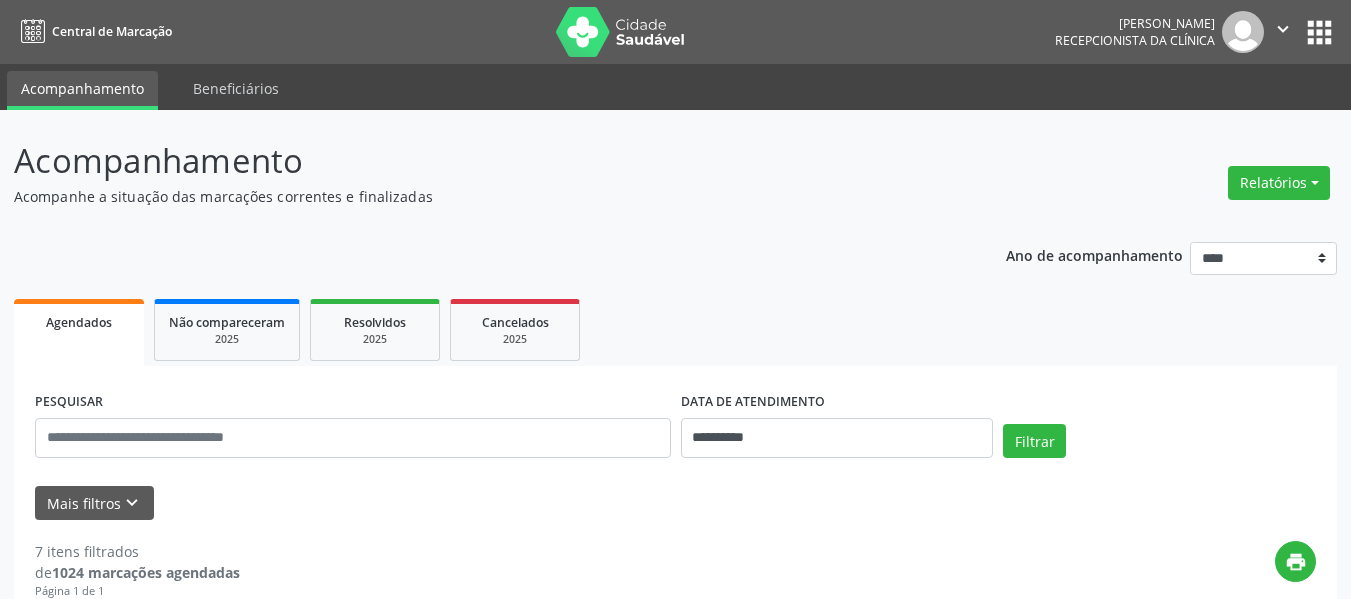 scroll, scrollTop: 84, scrollLeft: 0, axis: vertical 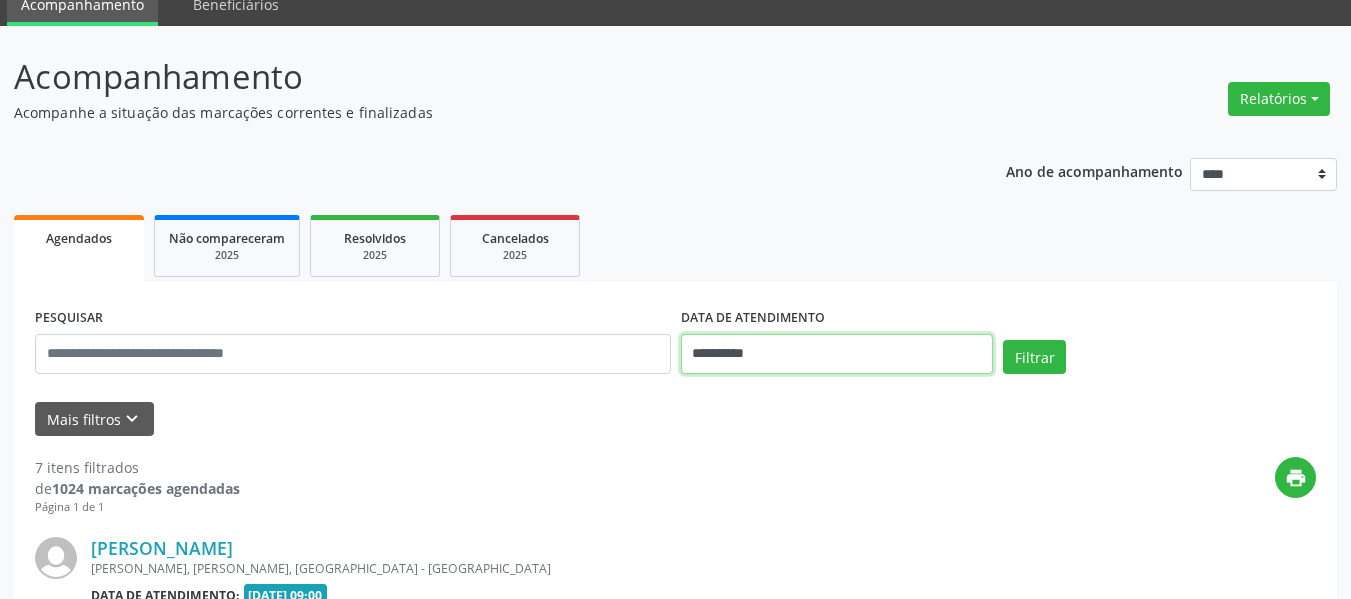 click on "**********" at bounding box center [837, 354] 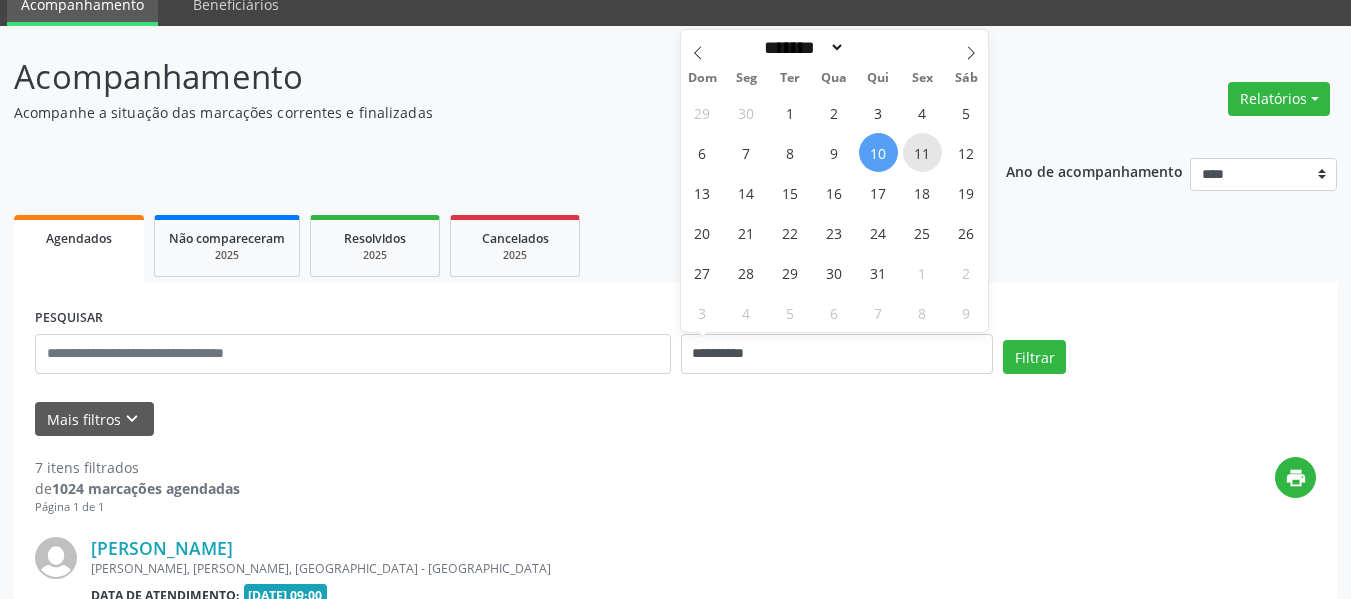 click on "11" at bounding box center [922, 152] 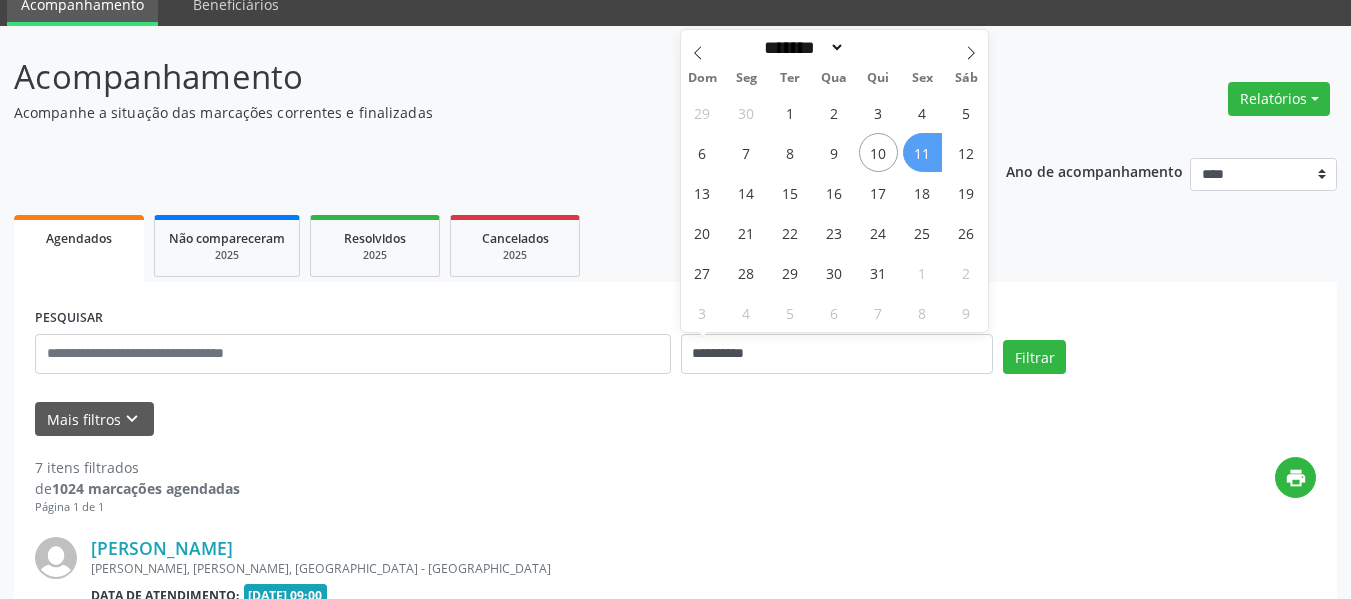 click on "11" at bounding box center (922, 152) 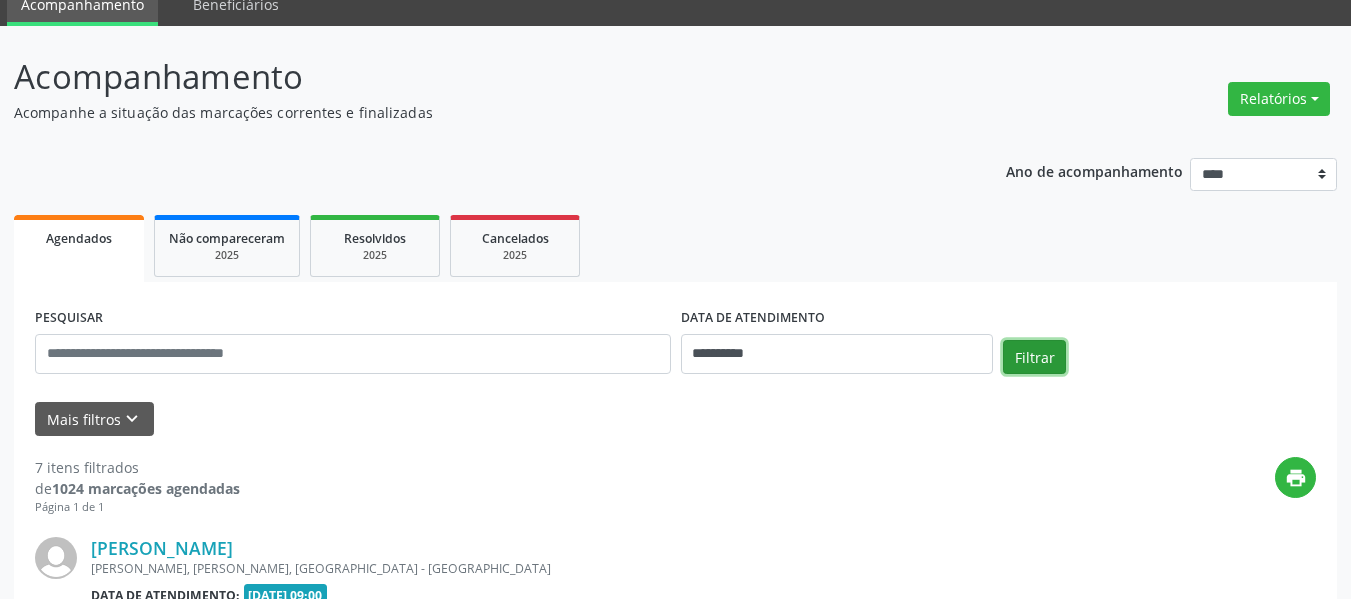 click on "Filtrar" at bounding box center (1034, 357) 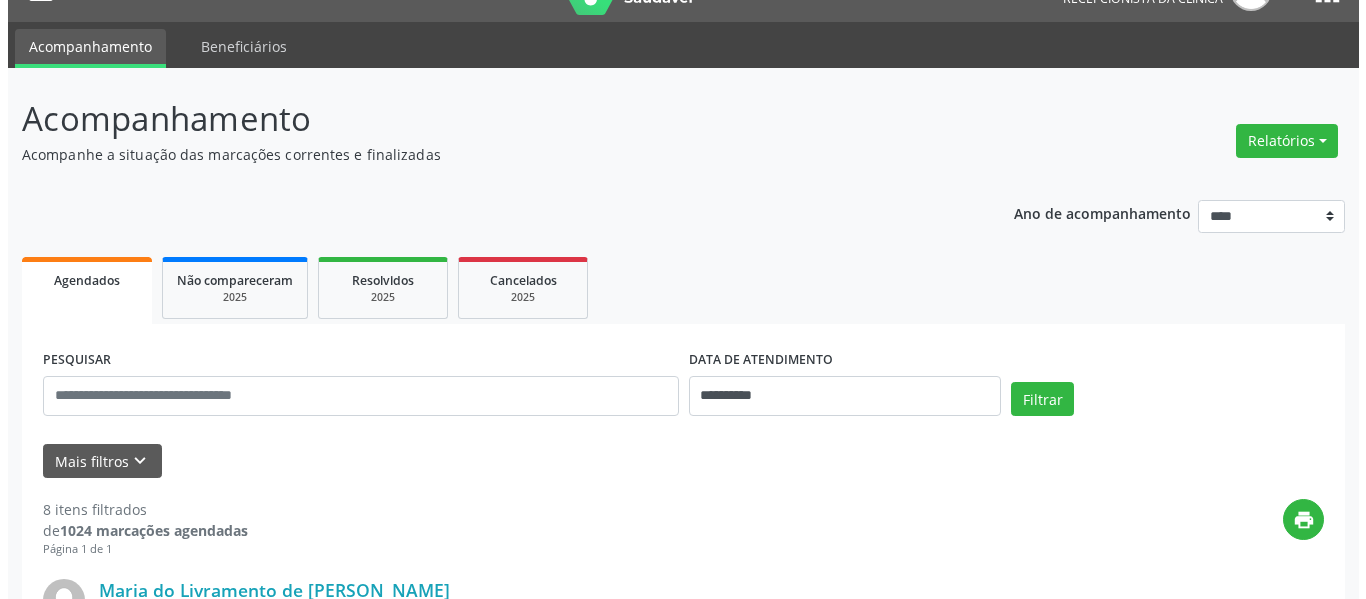 scroll, scrollTop: 0, scrollLeft: 0, axis: both 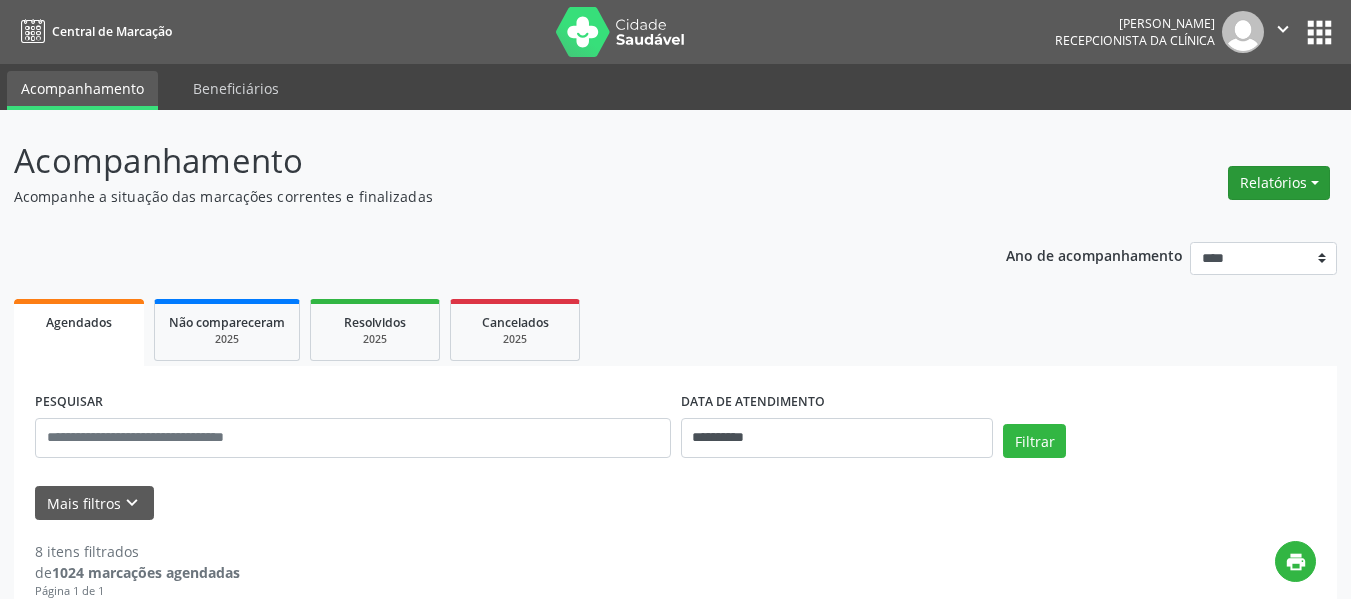 click on "Relatórios" at bounding box center [1279, 183] 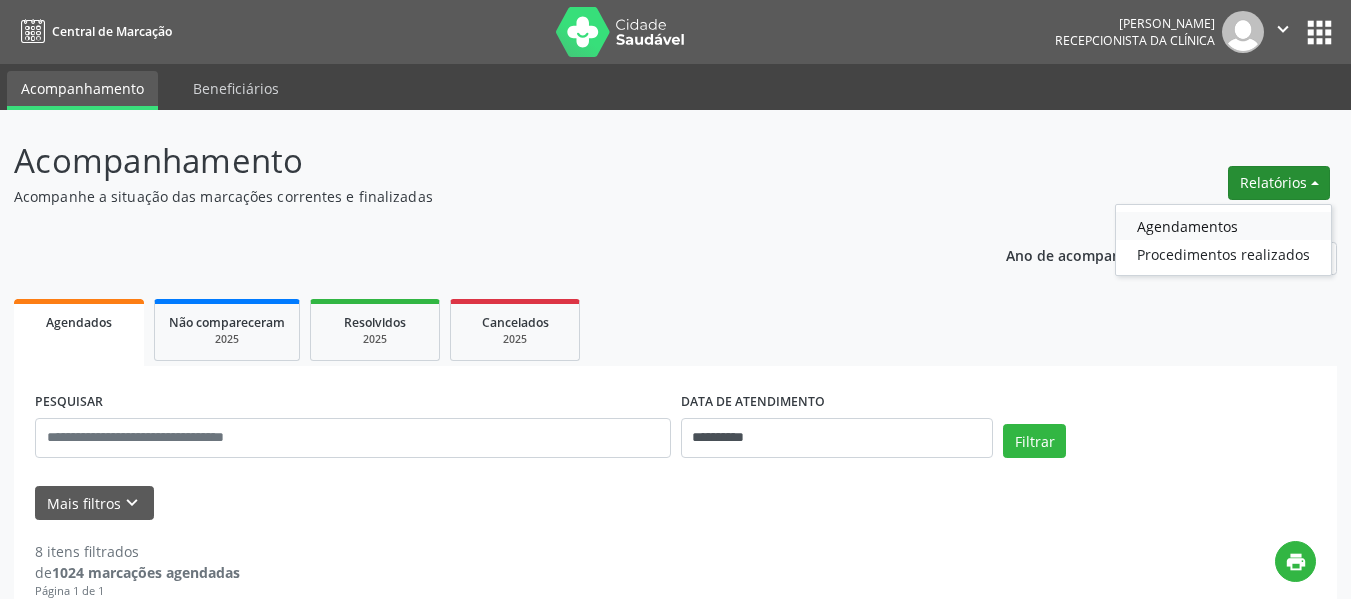 click on "Agendamentos" at bounding box center [1223, 226] 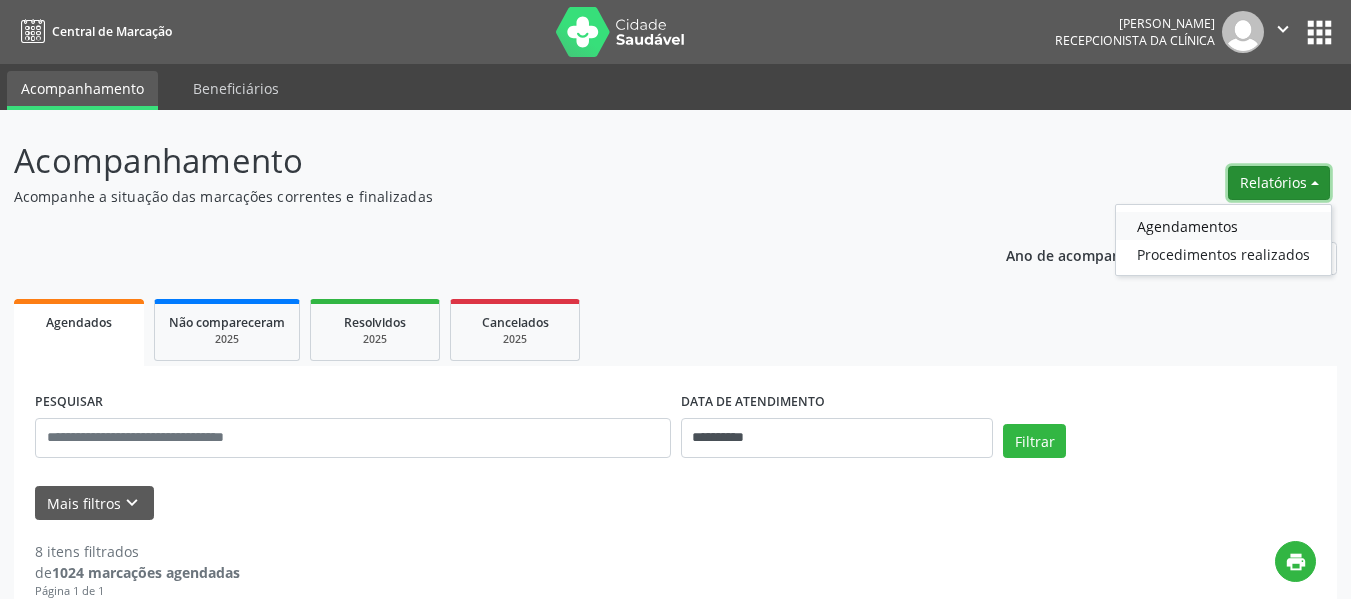 select on "*" 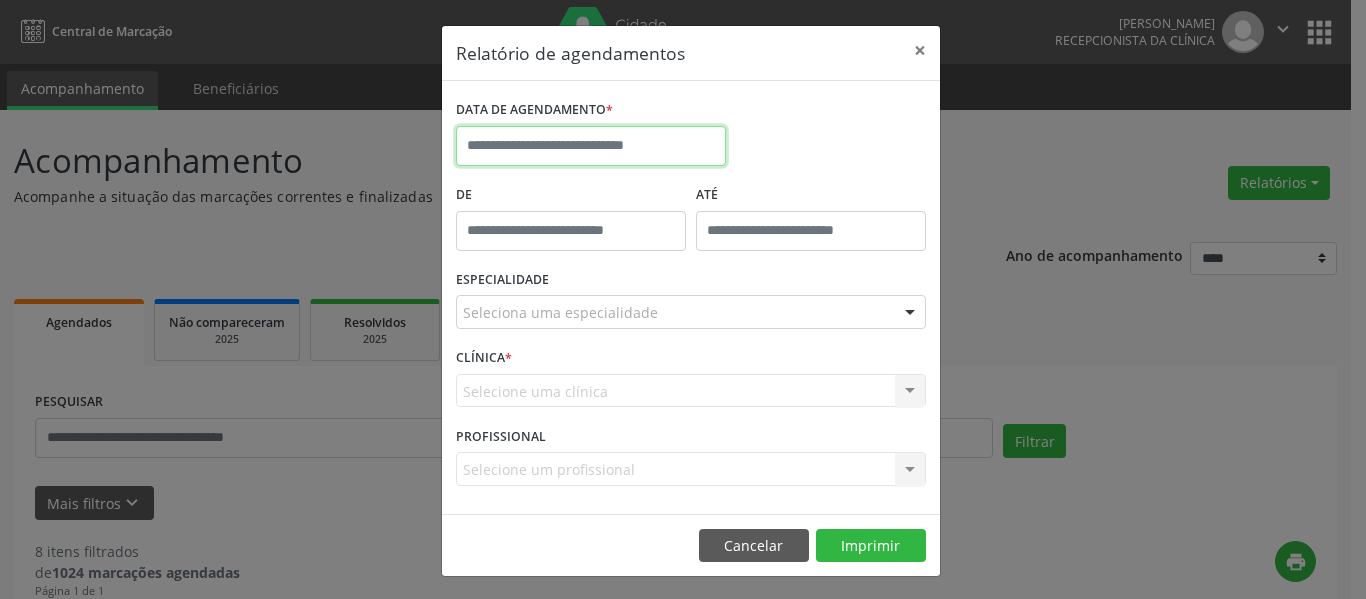 click at bounding box center (591, 146) 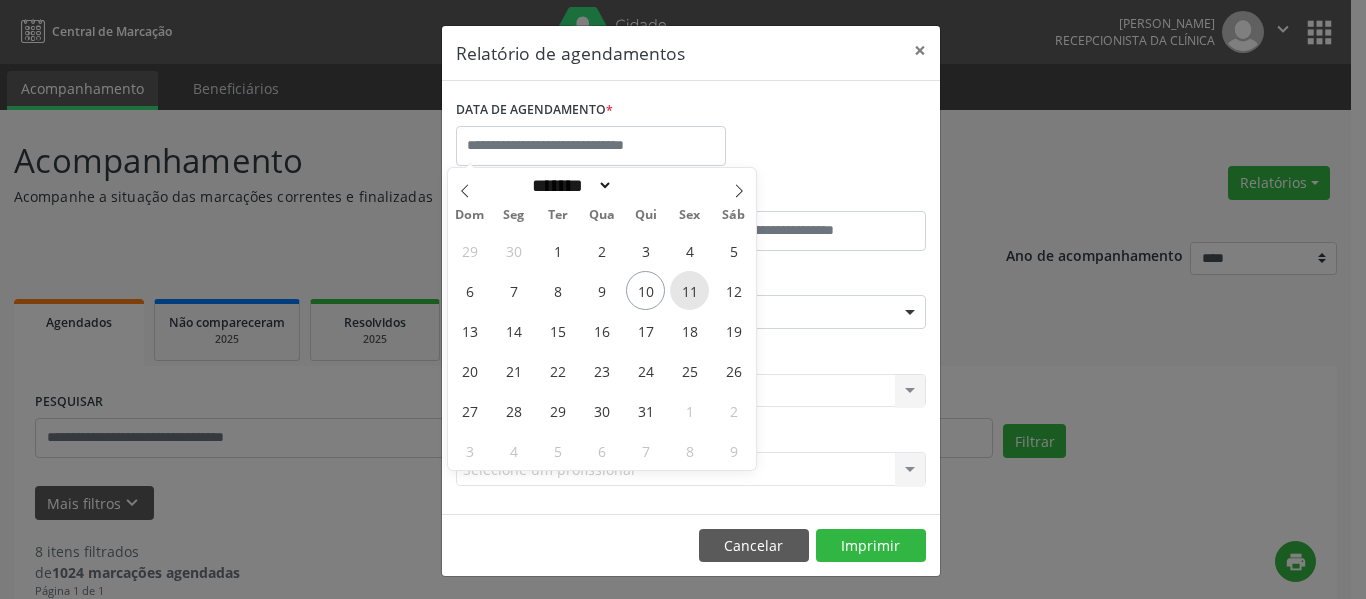 click on "11" at bounding box center [689, 290] 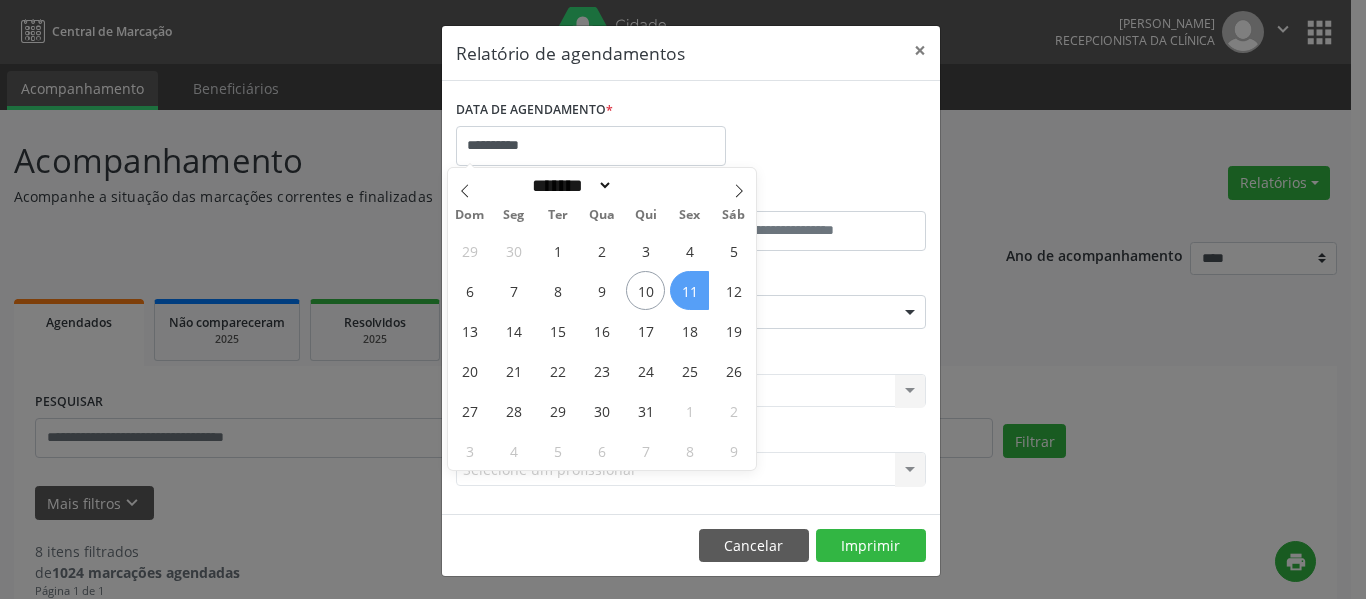 click on "11" at bounding box center (689, 290) 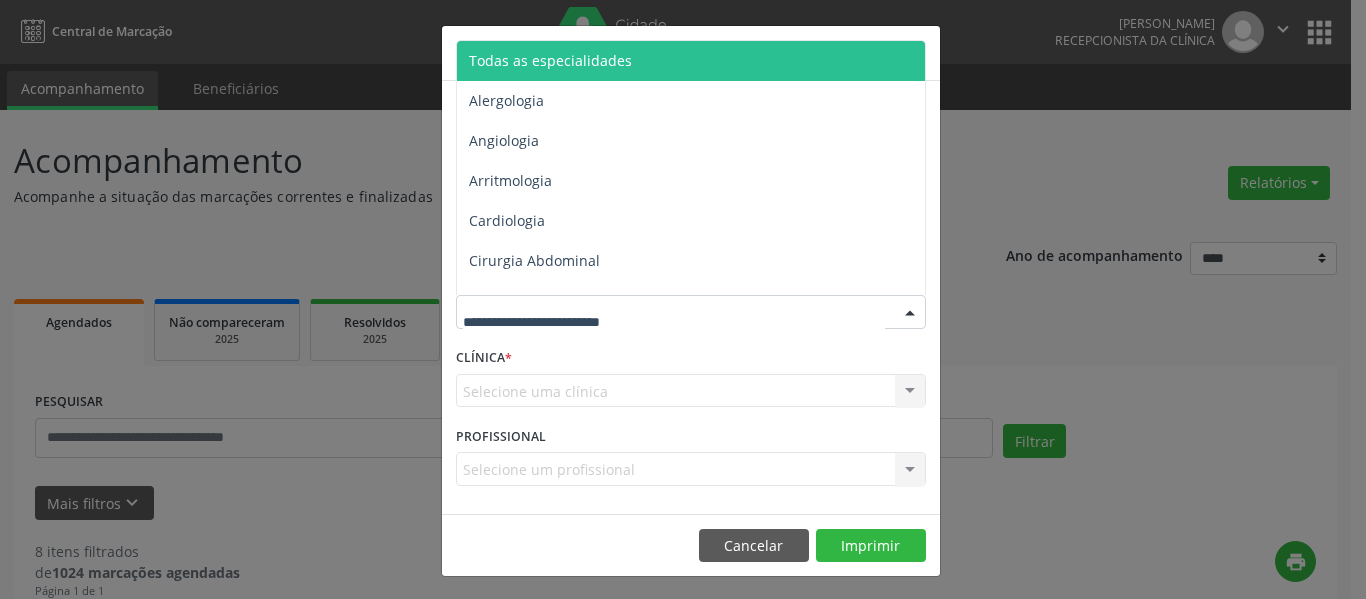 click at bounding box center [910, 313] 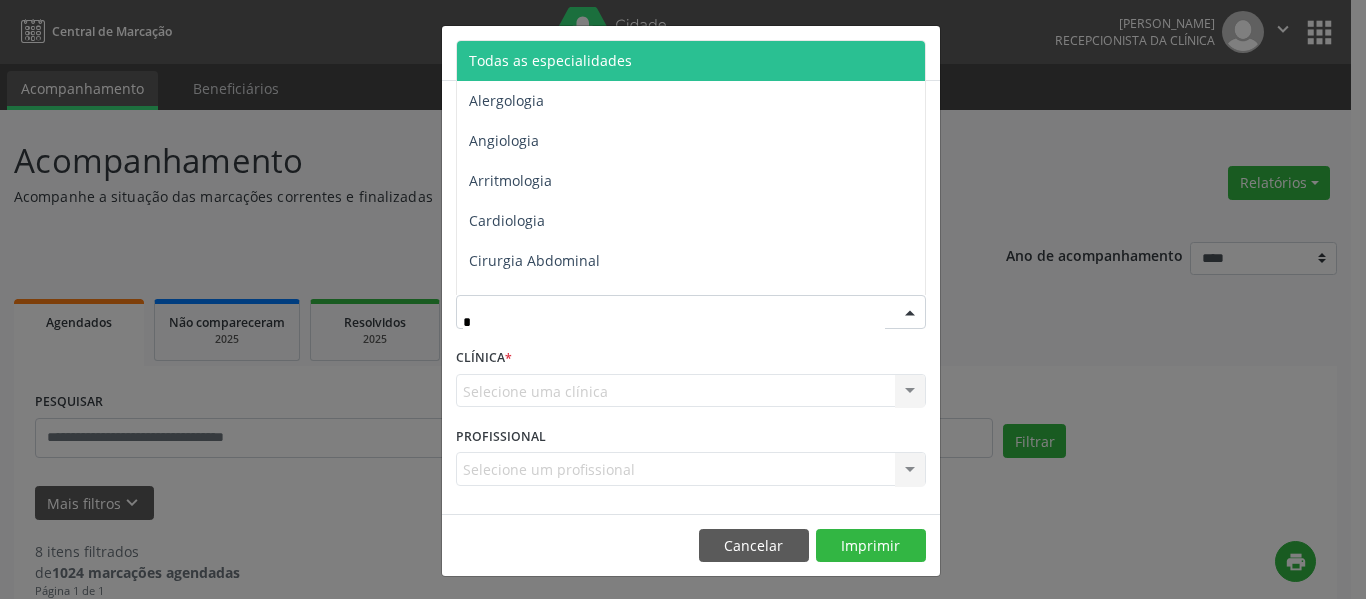 type on "**" 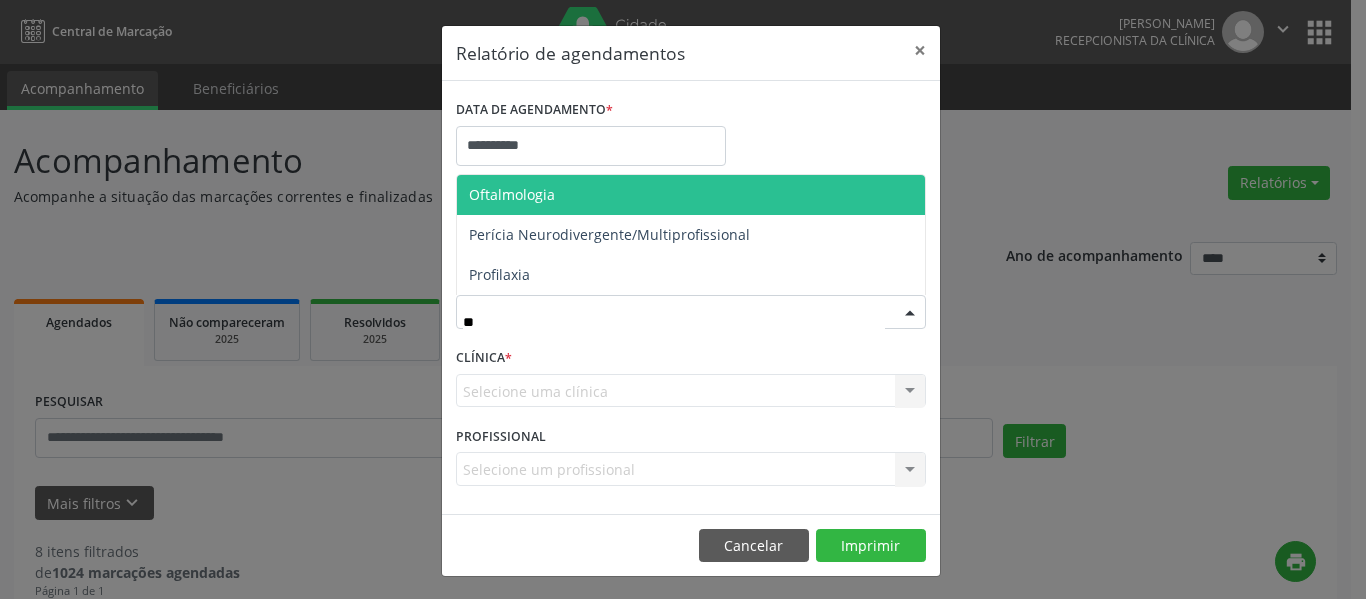 click on "Oftalmologia" at bounding box center [512, 194] 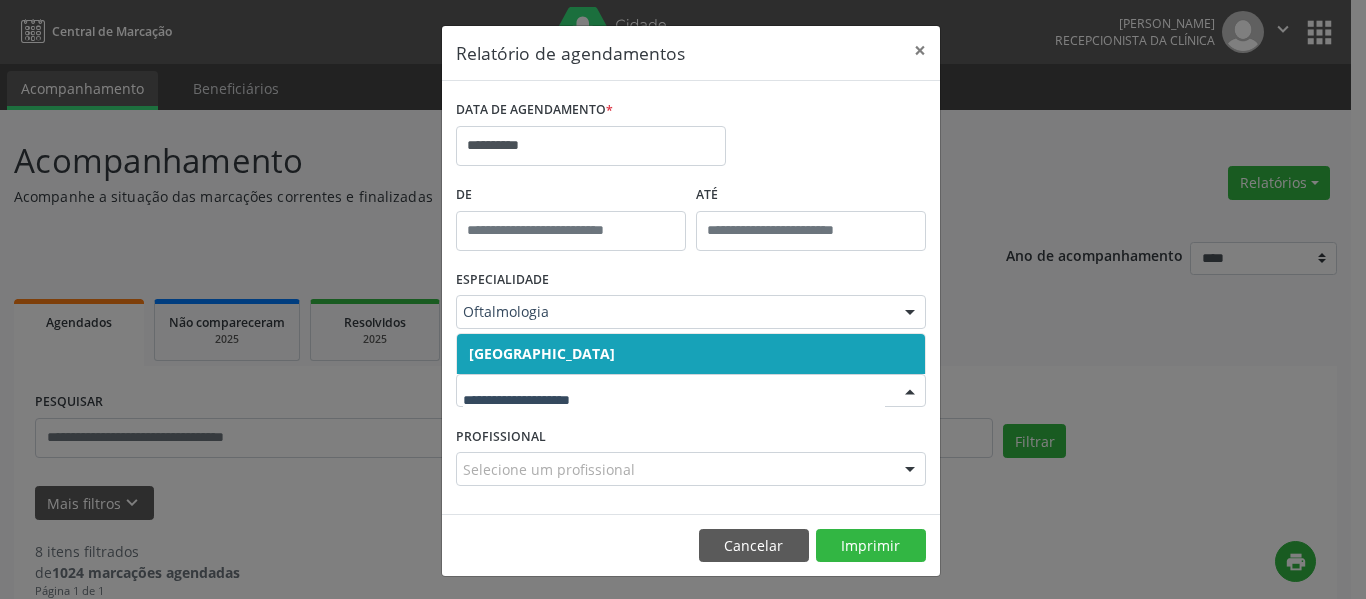 click at bounding box center (910, 392) 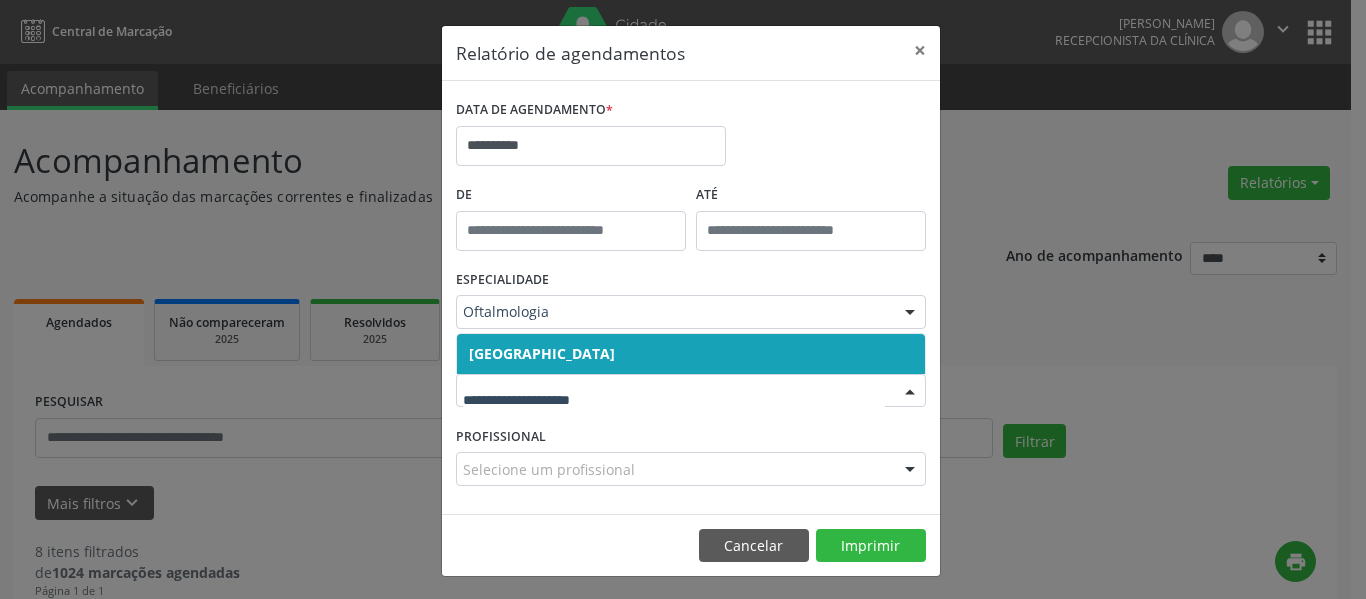 click on "[GEOGRAPHIC_DATA]" at bounding box center (542, 353) 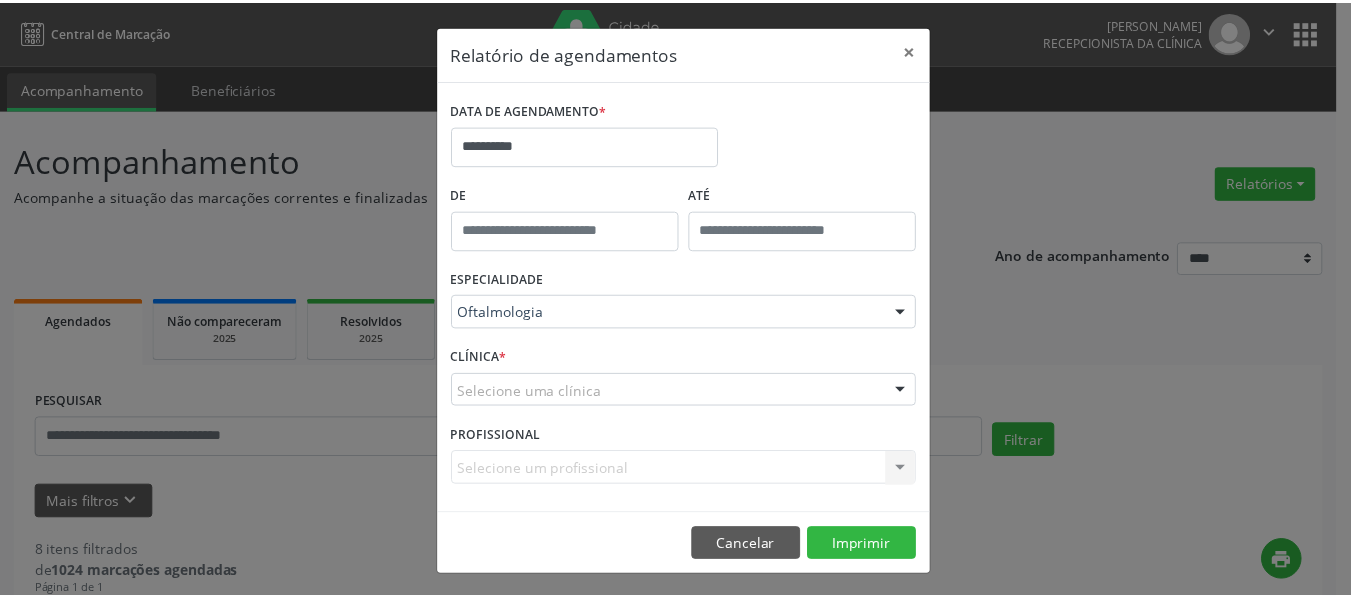 scroll, scrollTop: 3, scrollLeft: 0, axis: vertical 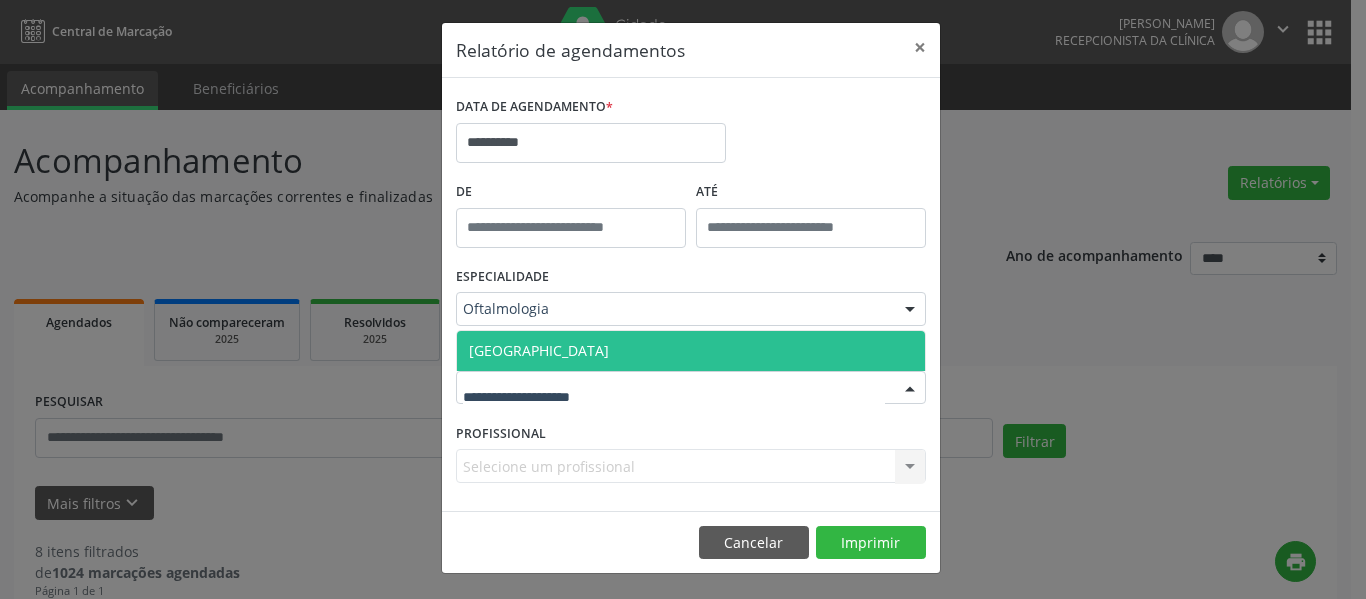 click at bounding box center (910, 389) 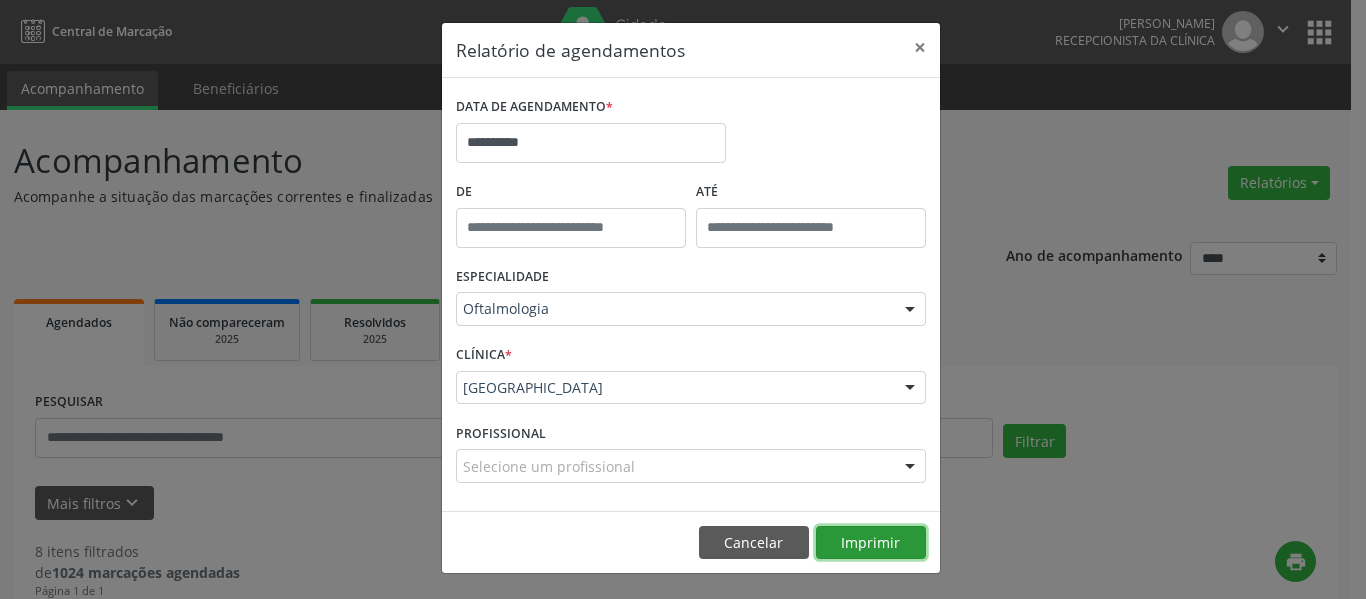 click on "Imprimir" at bounding box center (871, 543) 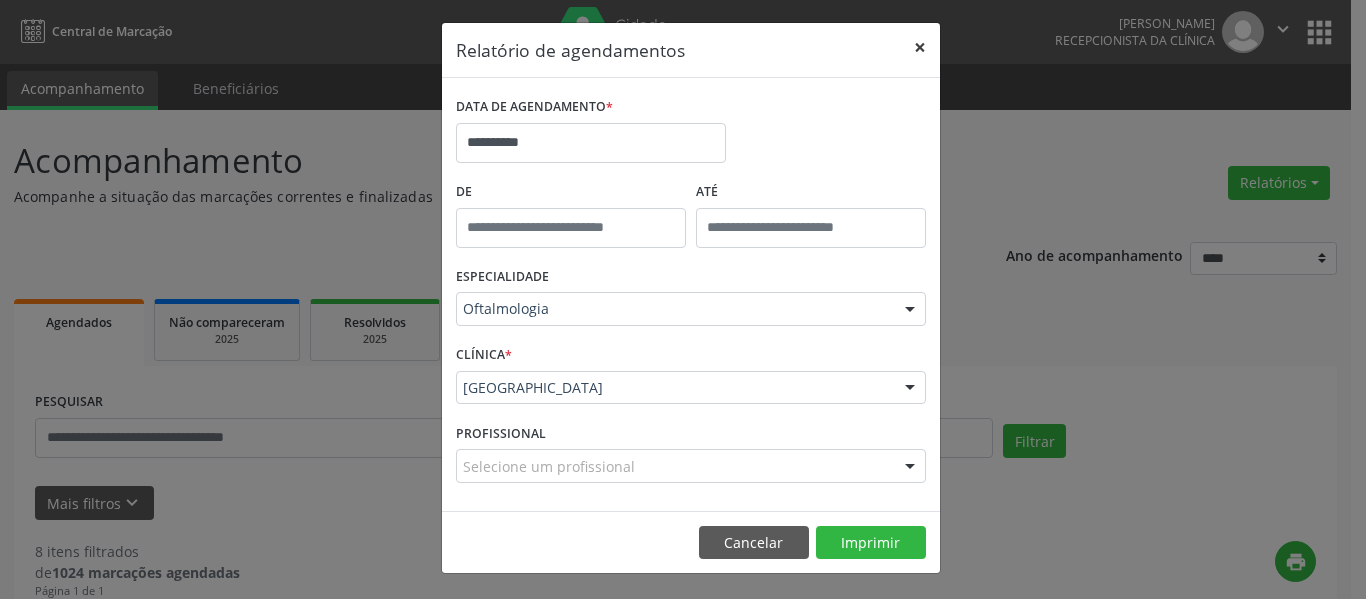 click on "×" at bounding box center [920, 47] 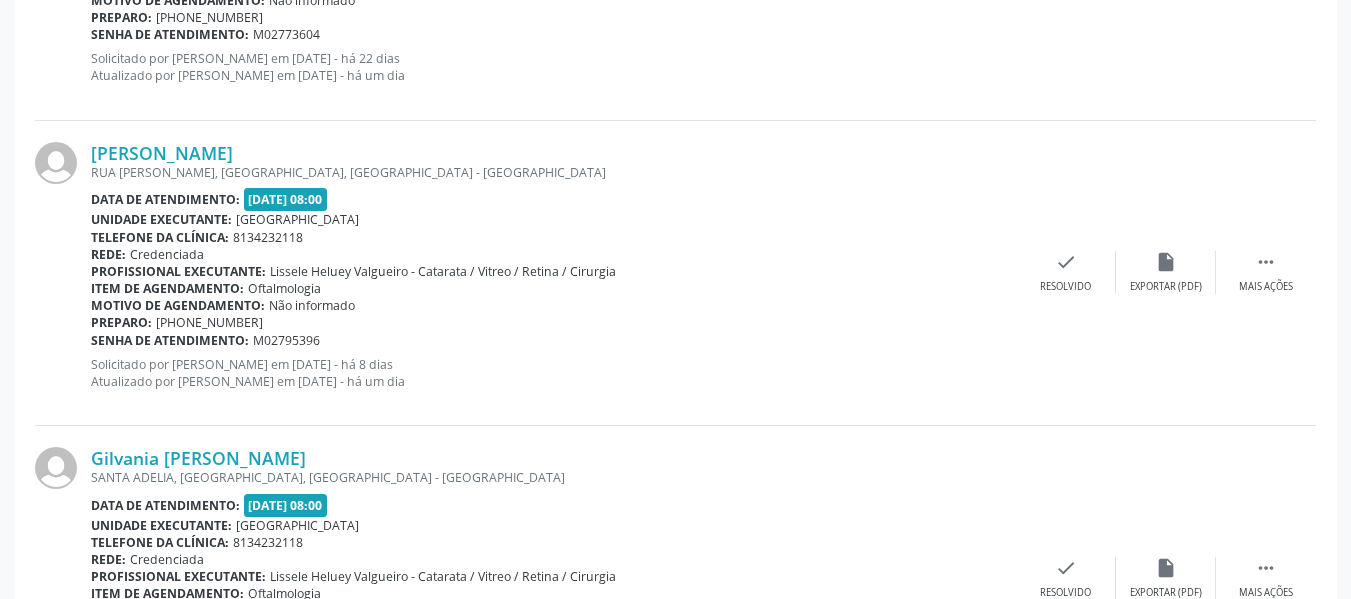 scroll, scrollTop: 800, scrollLeft: 0, axis: vertical 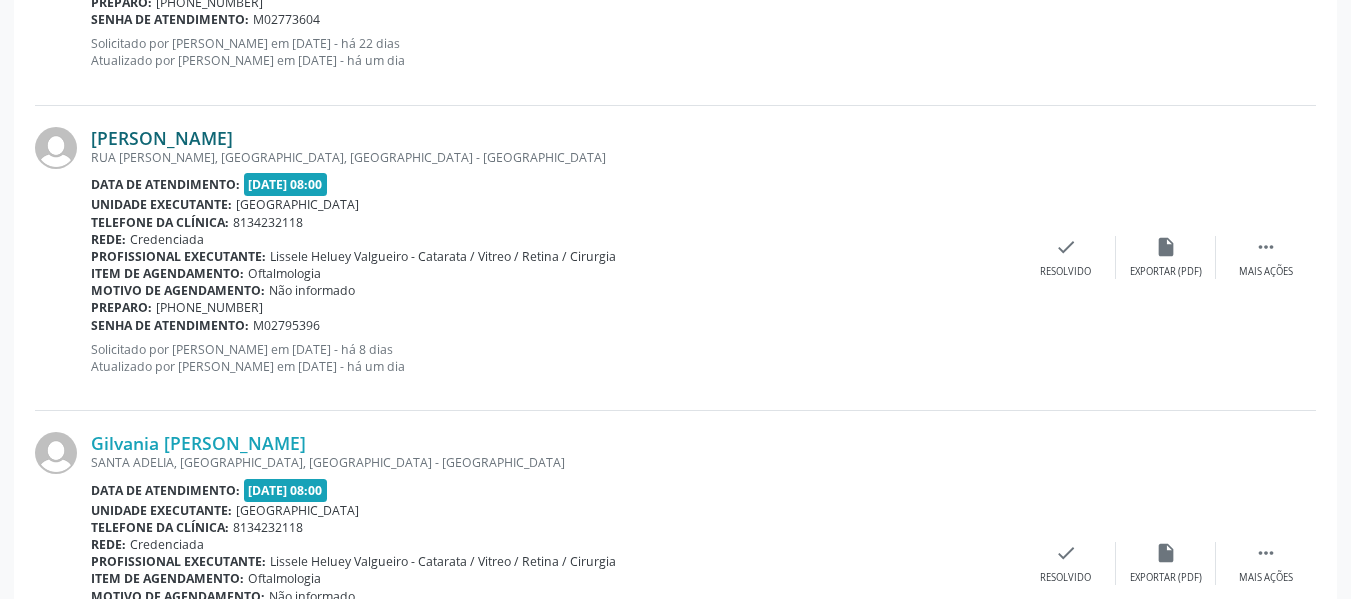 click on "[PERSON_NAME]" at bounding box center (162, 138) 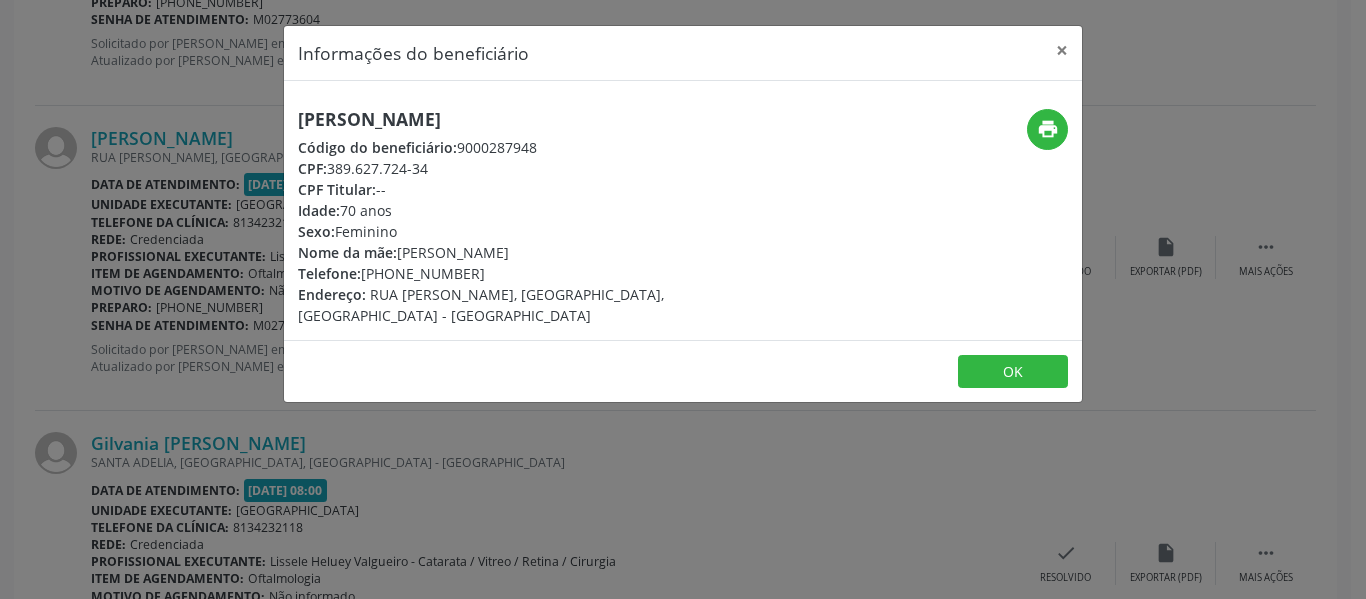 drag, startPoint x: 301, startPoint y: 117, endPoint x: 645, endPoint y: 122, distance: 344.03635 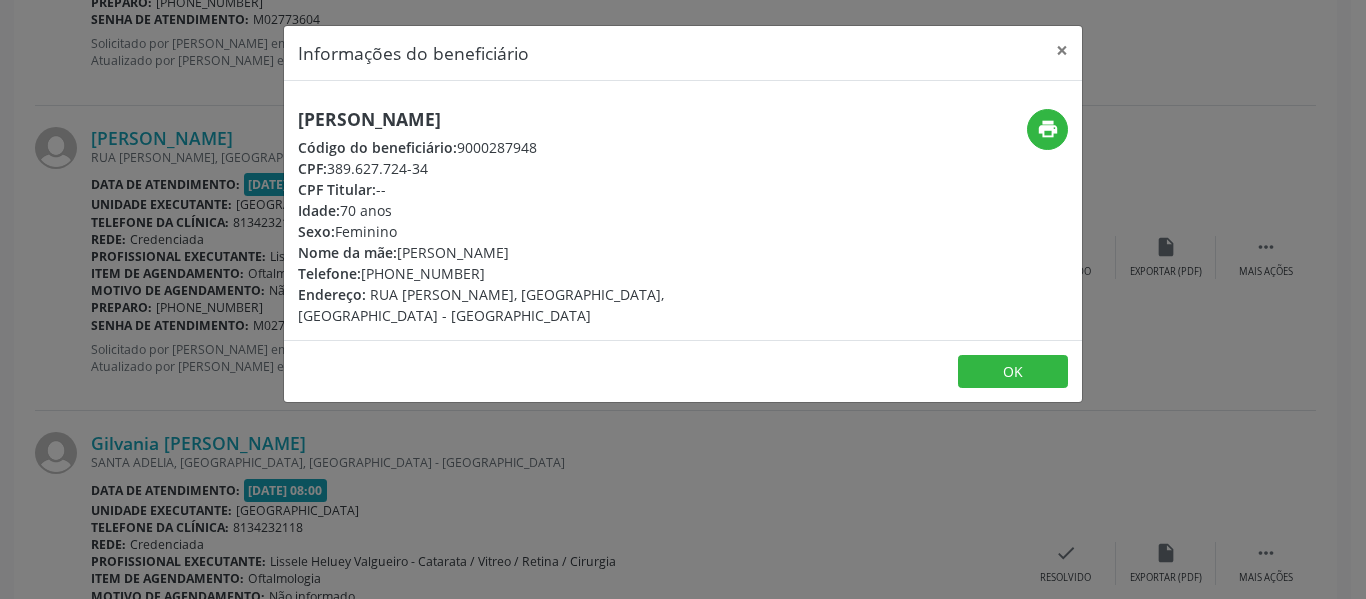 drag, startPoint x: 298, startPoint y: 148, endPoint x: 536, endPoint y: 156, distance: 238.13441 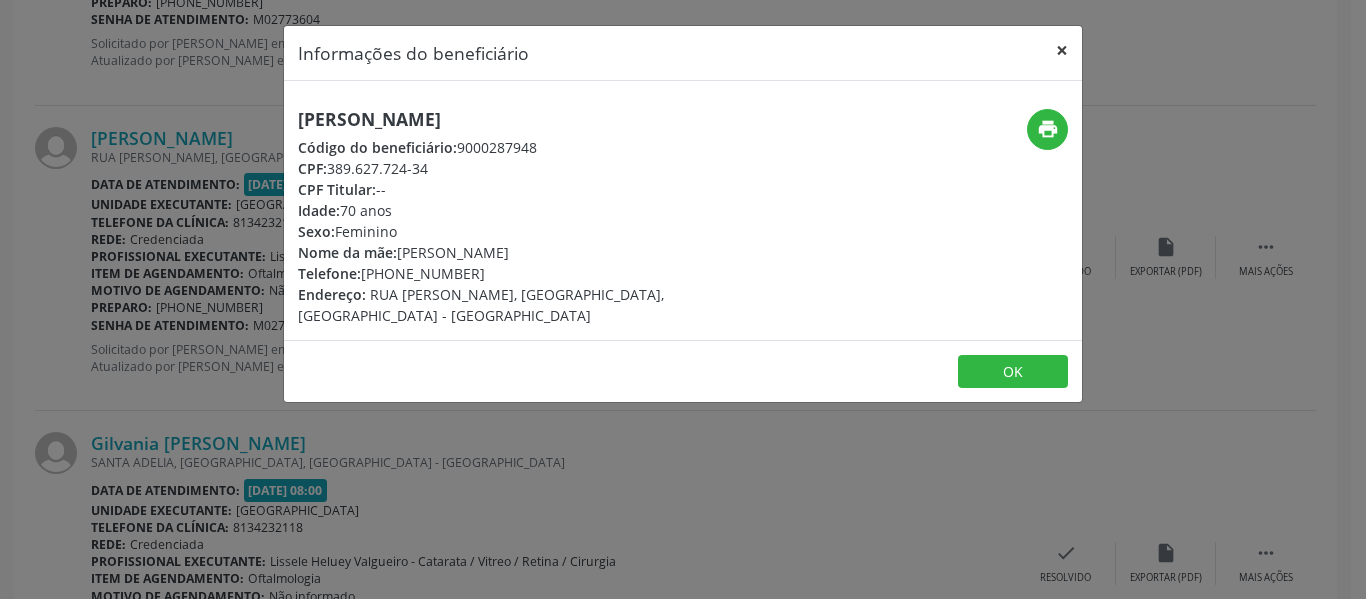 click on "×" at bounding box center [1062, 50] 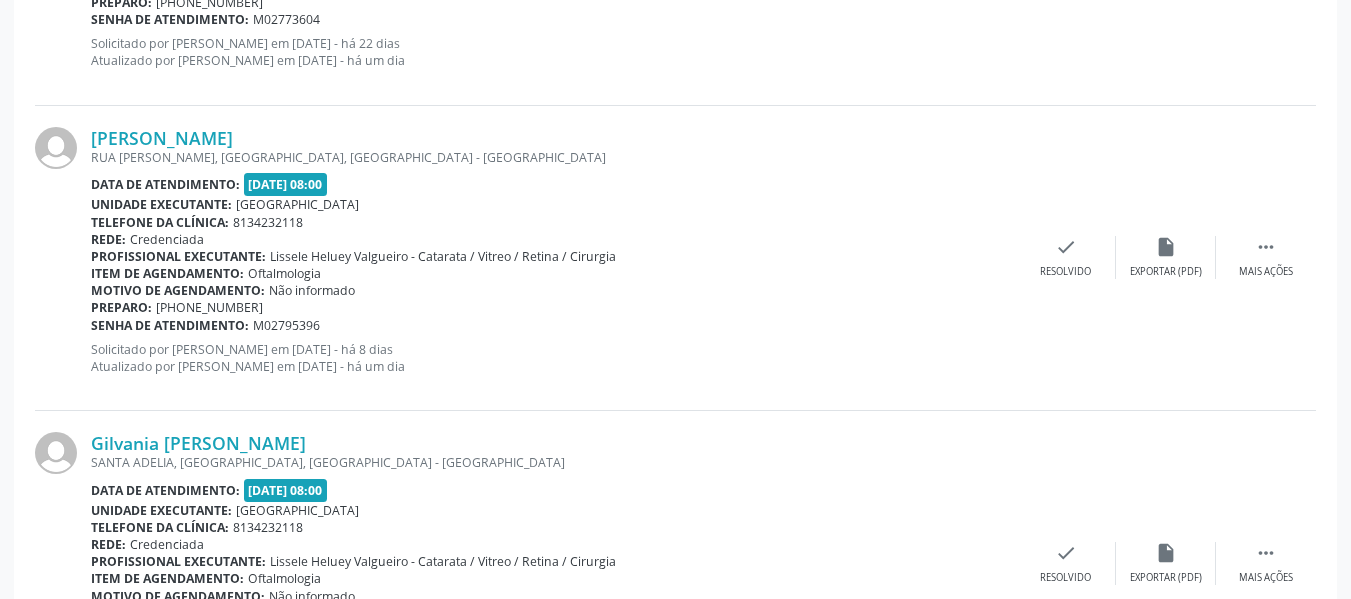 drag, startPoint x: 92, startPoint y: 327, endPoint x: 326, endPoint y: 326, distance: 234.00214 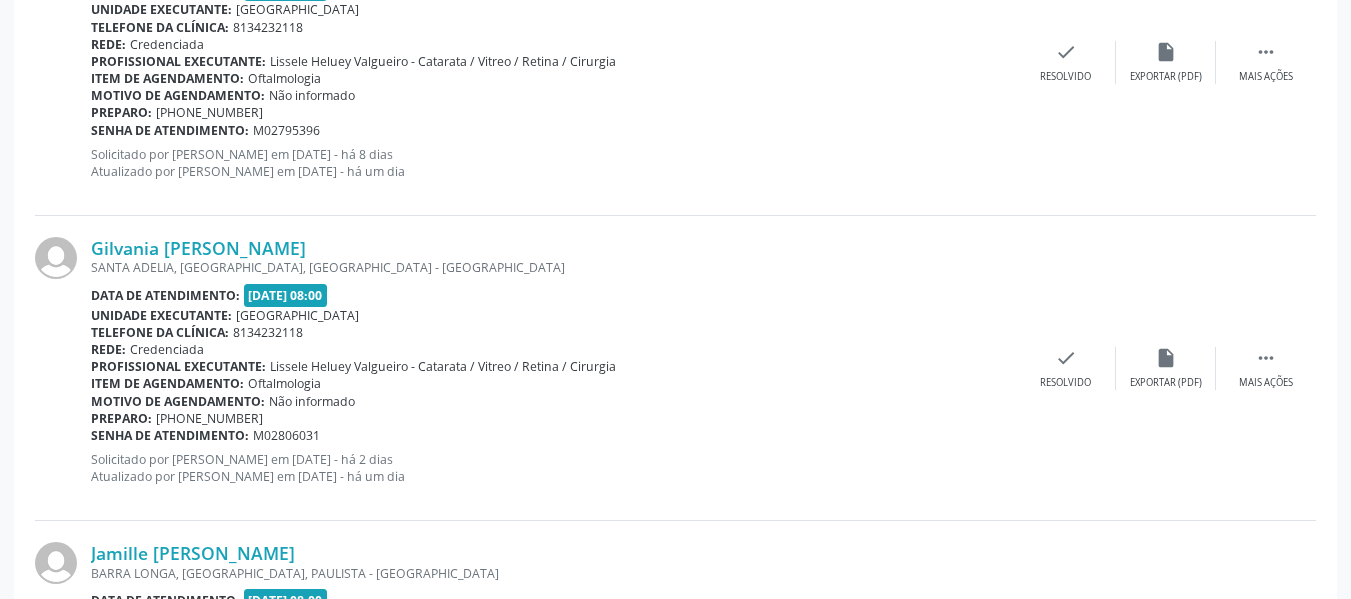 scroll, scrollTop: 1000, scrollLeft: 0, axis: vertical 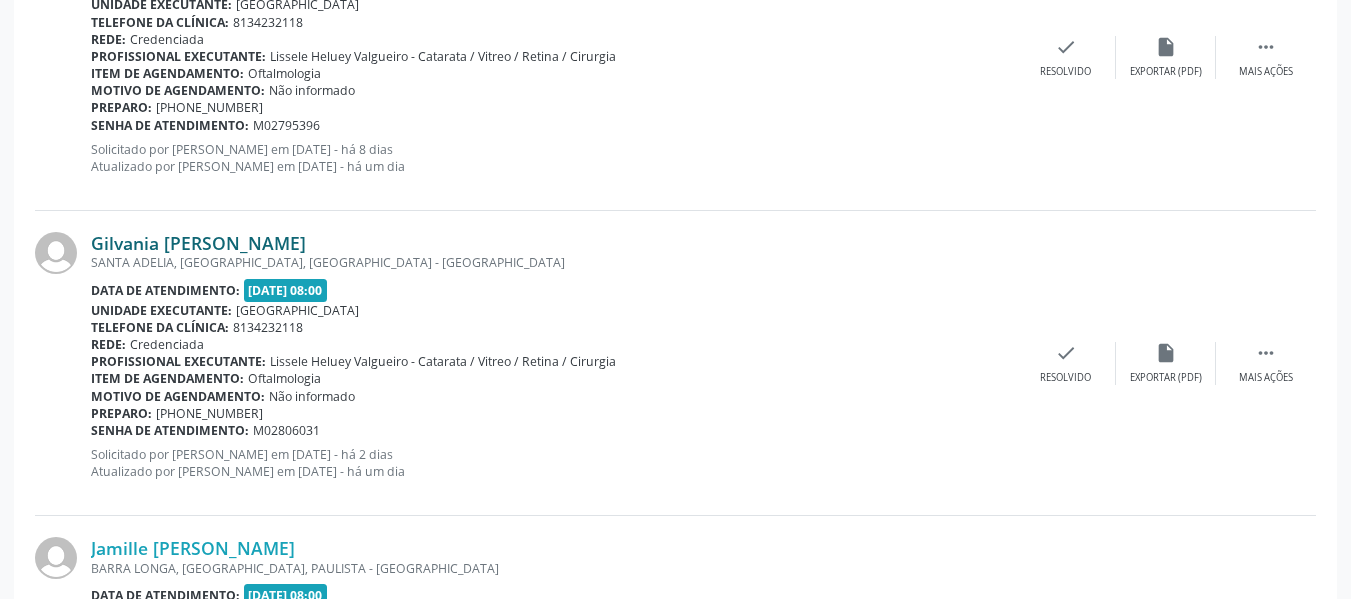 click on "Gilvania [PERSON_NAME]" at bounding box center (198, 243) 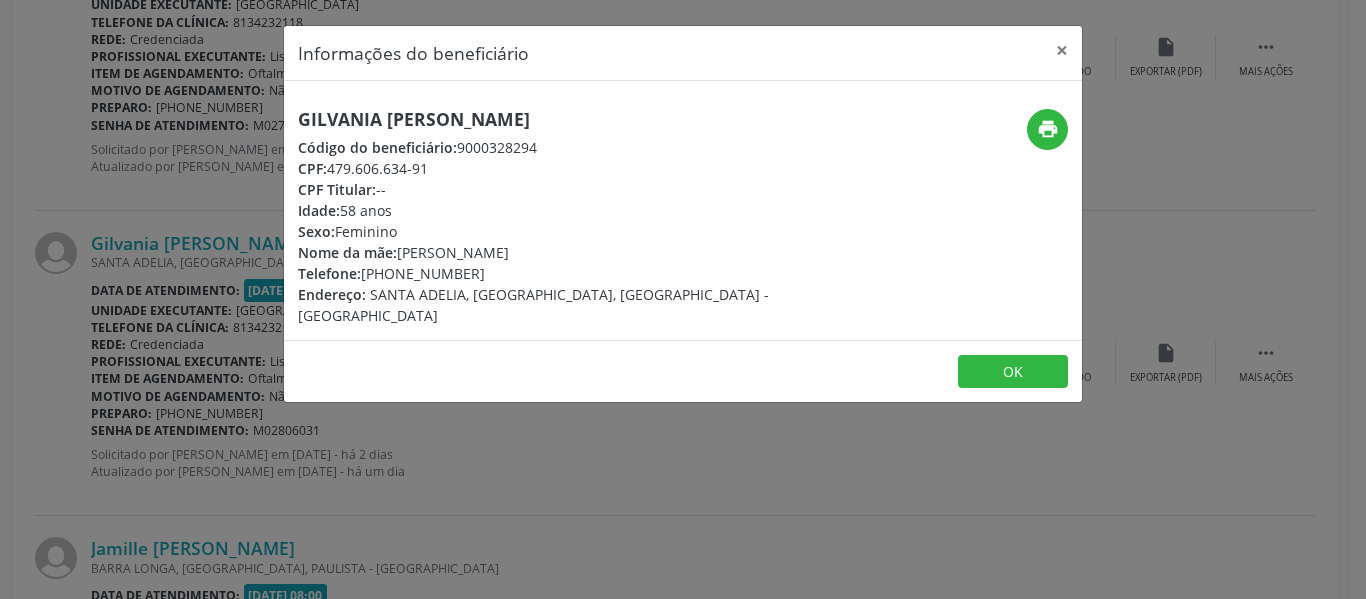 drag, startPoint x: 299, startPoint y: 116, endPoint x: 581, endPoint y: 119, distance: 282.01596 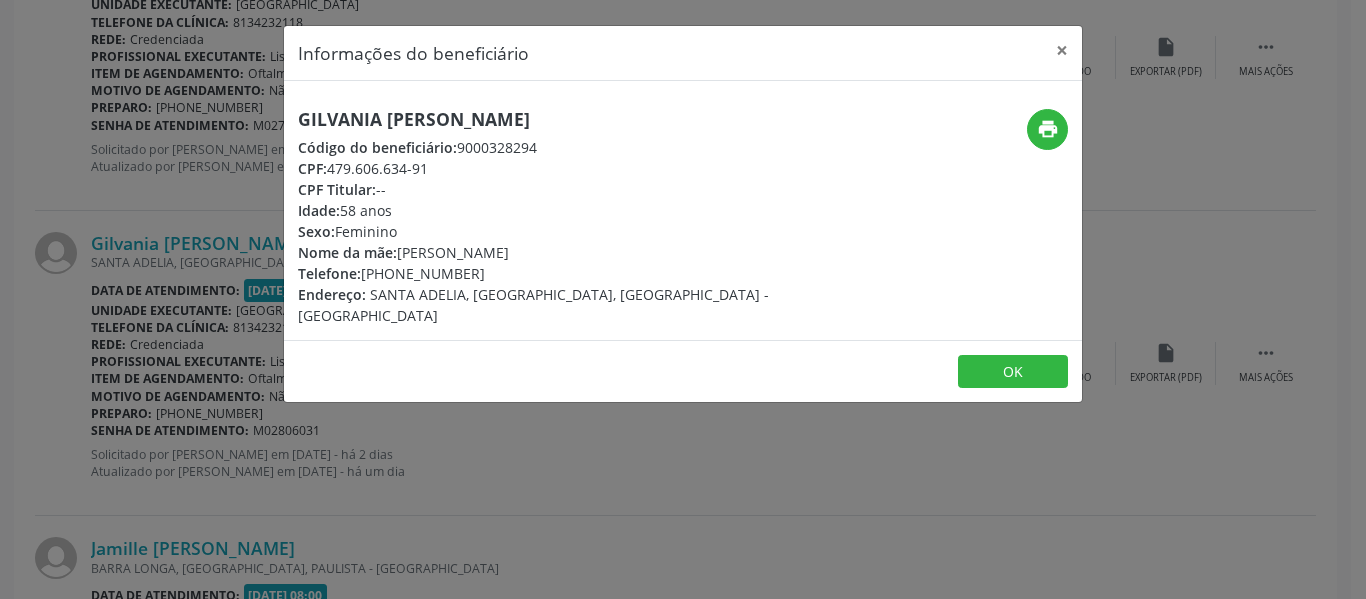 drag, startPoint x: 299, startPoint y: 145, endPoint x: 546, endPoint y: 145, distance: 247 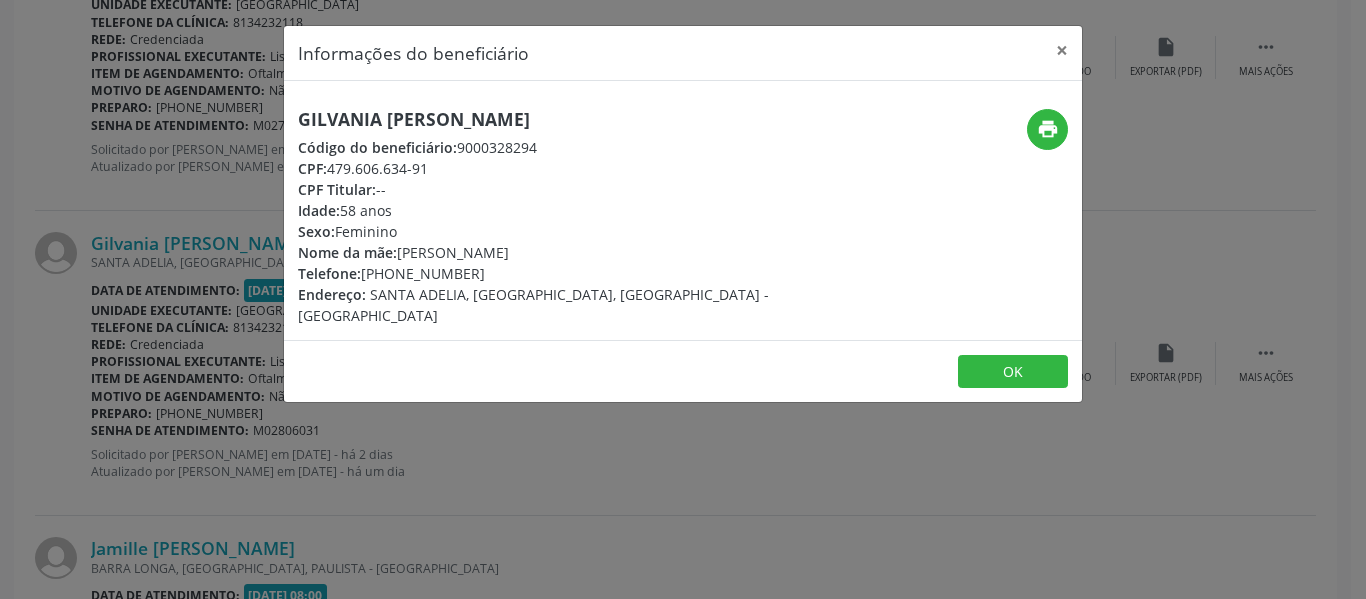 drag, startPoint x: 330, startPoint y: 169, endPoint x: 423, endPoint y: 169, distance: 93 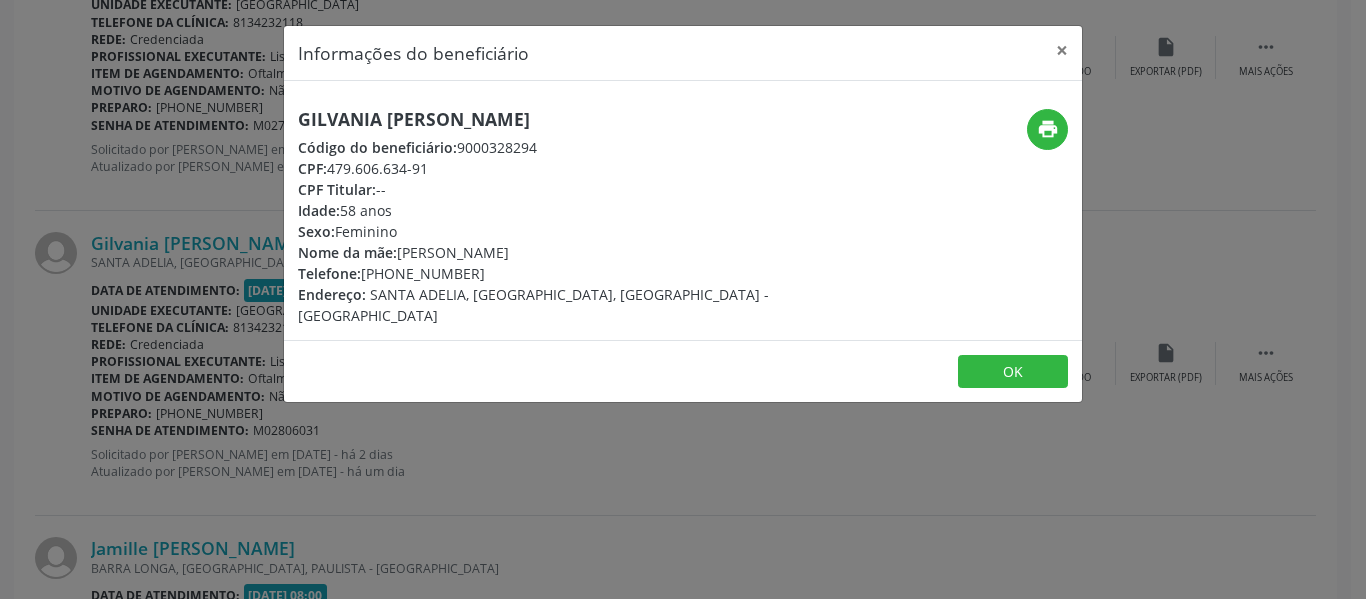 drag, startPoint x: 298, startPoint y: 165, endPoint x: 429, endPoint y: 167, distance: 131.01526 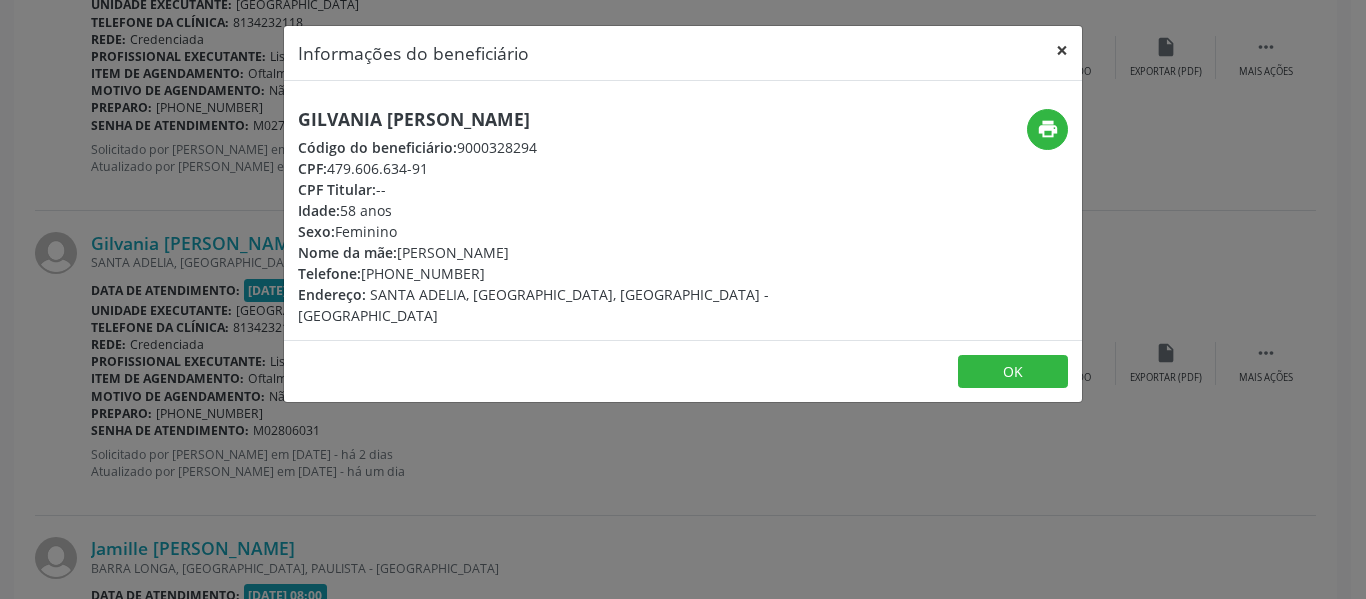click on "×" at bounding box center (1062, 50) 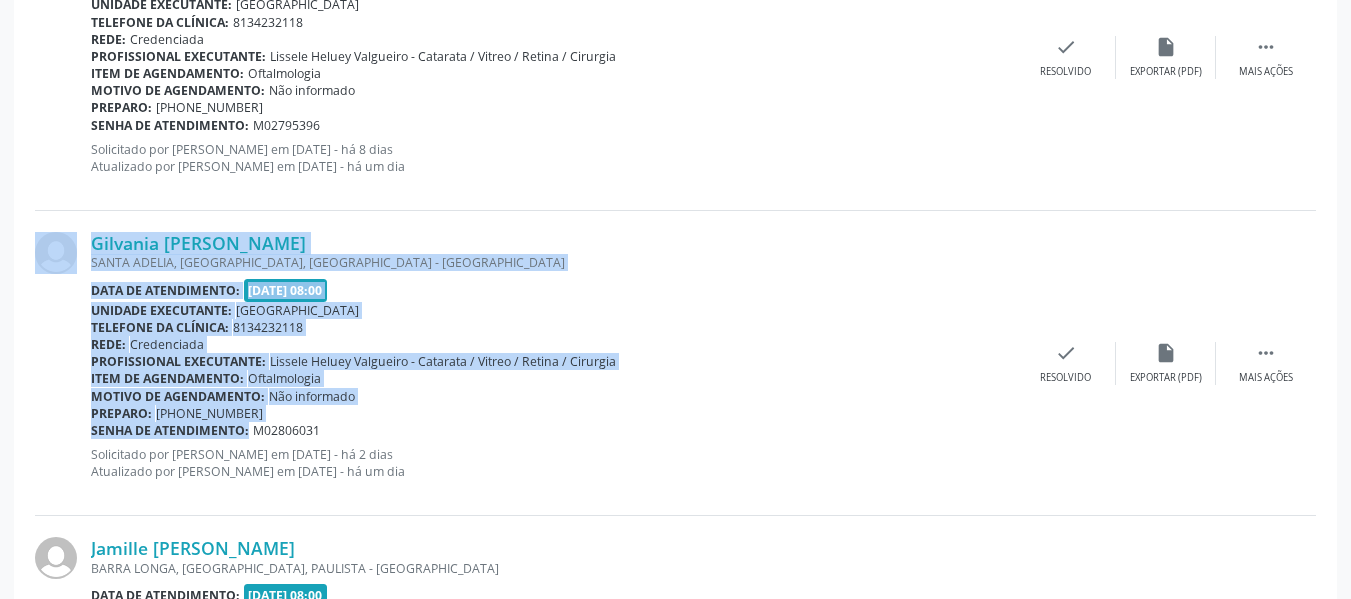 drag, startPoint x: 90, startPoint y: 429, endPoint x: 225, endPoint y: 430, distance: 135.00371 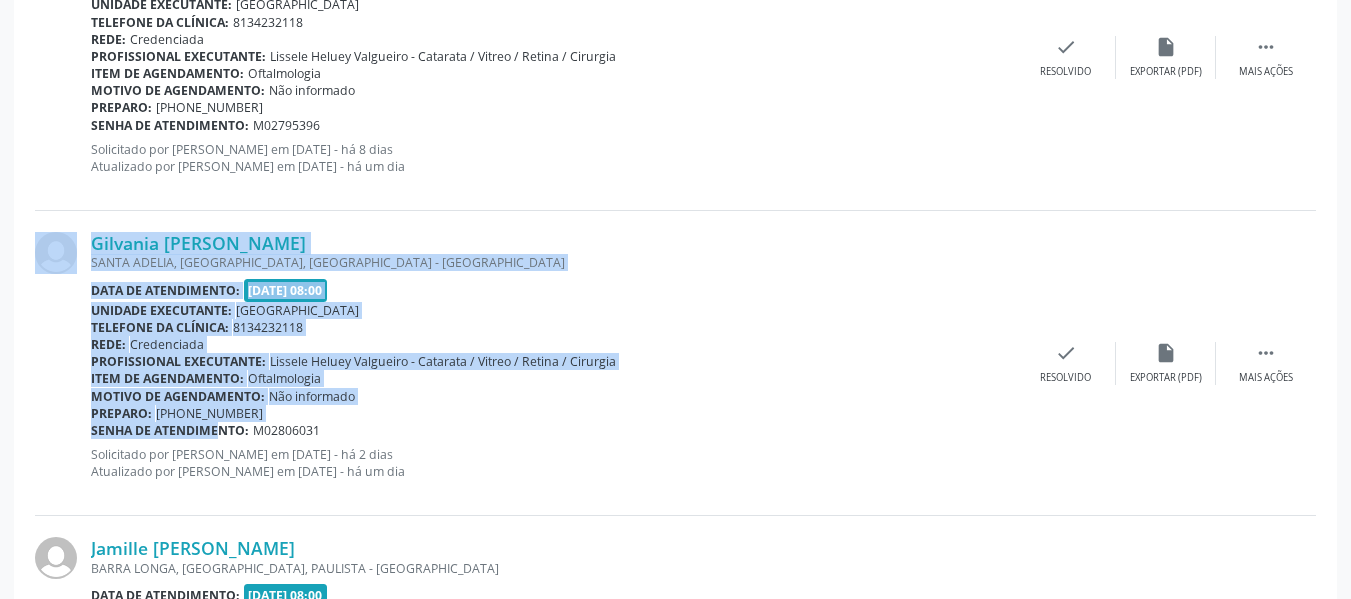 drag, startPoint x: 88, startPoint y: 427, endPoint x: 193, endPoint y: 435, distance: 105.30432 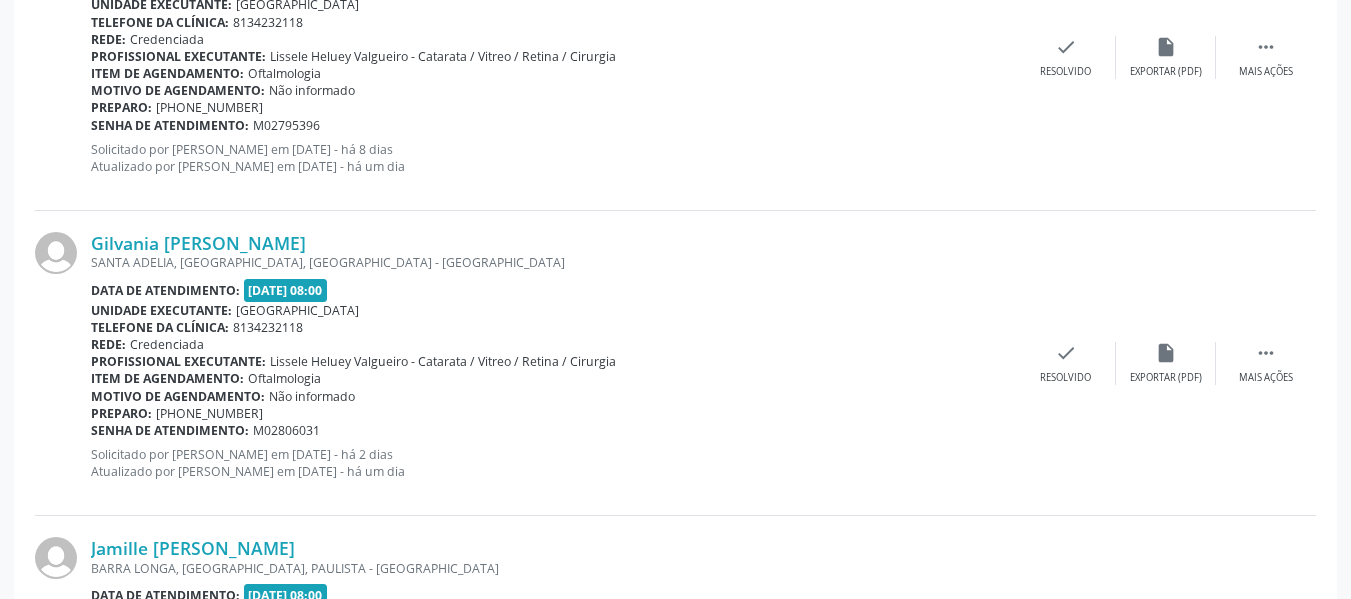 drag, startPoint x: 92, startPoint y: 428, endPoint x: 322, endPoint y: 430, distance: 230.0087 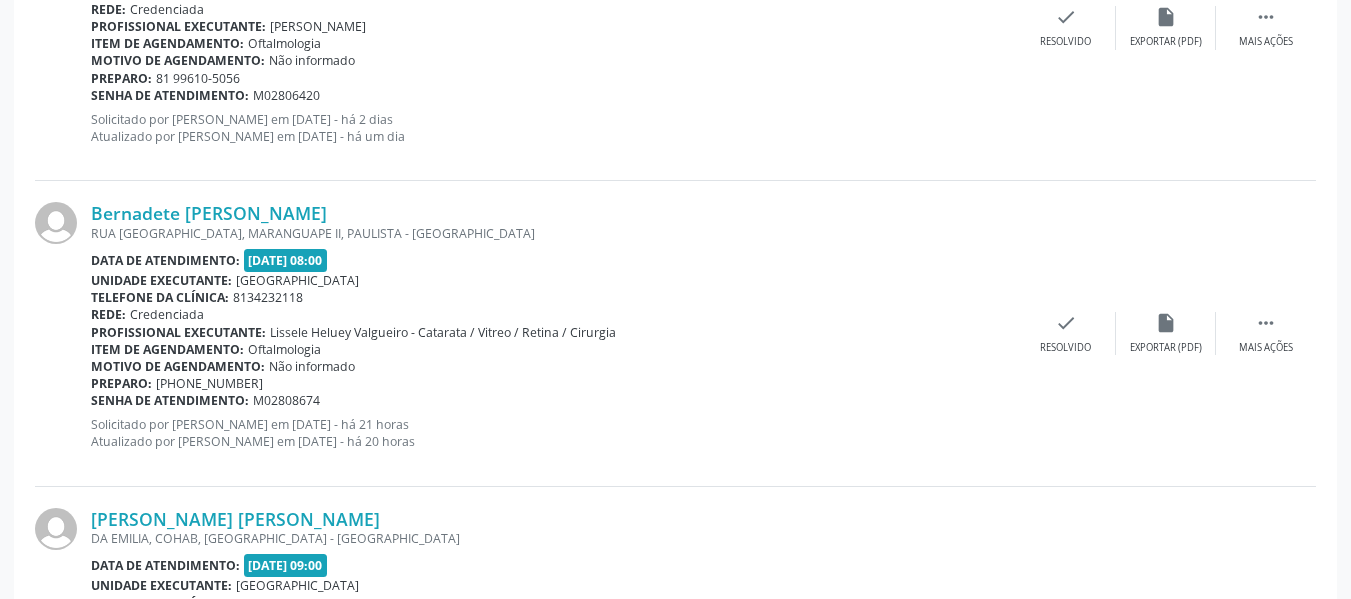 scroll, scrollTop: 2000, scrollLeft: 0, axis: vertical 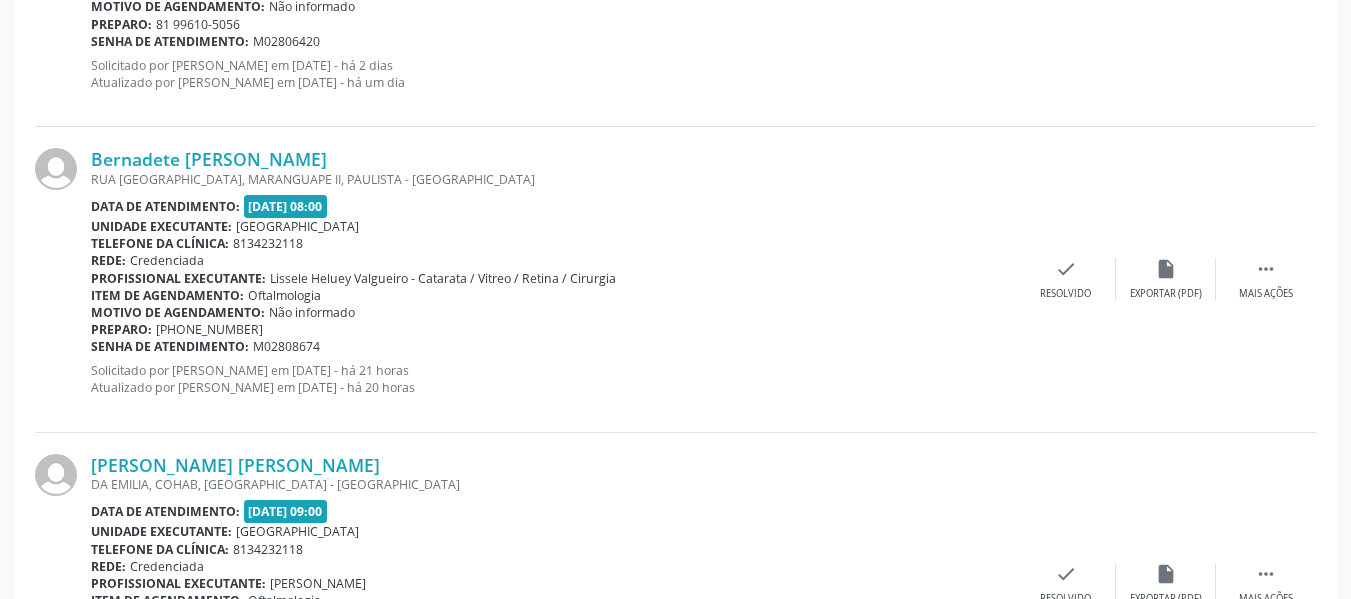 click on "Lissele Heluey Valgueiro - Catarata / Vitreo / Retina / Cirurgia" at bounding box center [443, 278] 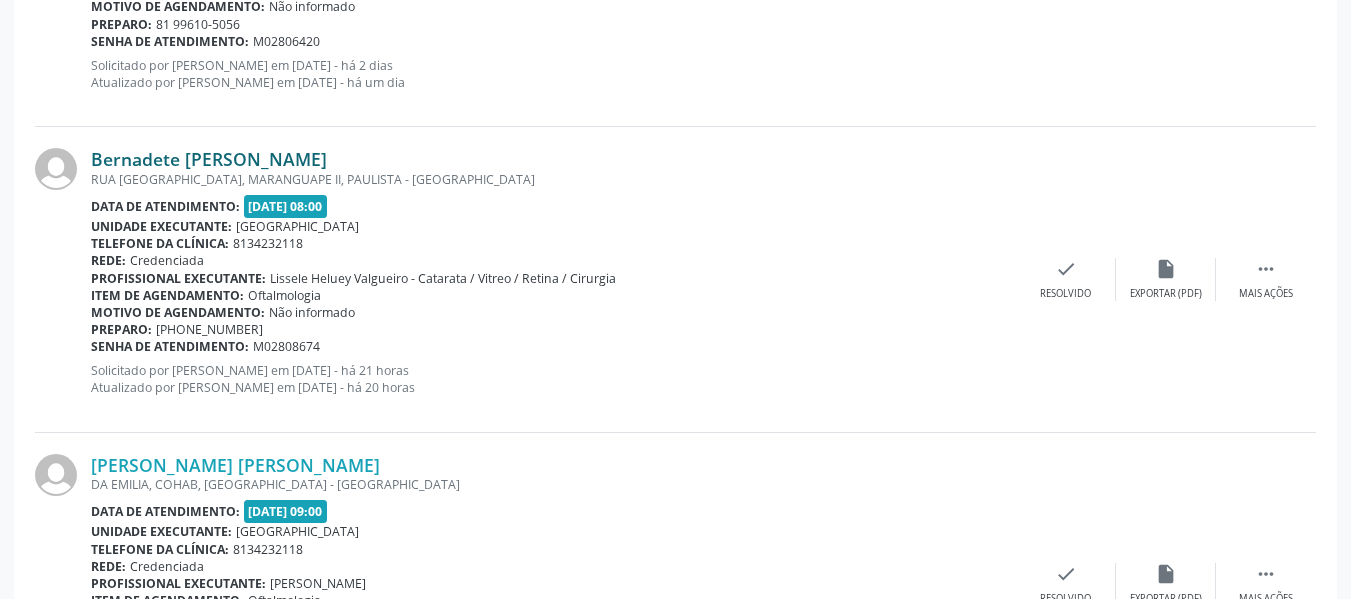 click on "Bernadete [PERSON_NAME]" at bounding box center [209, 159] 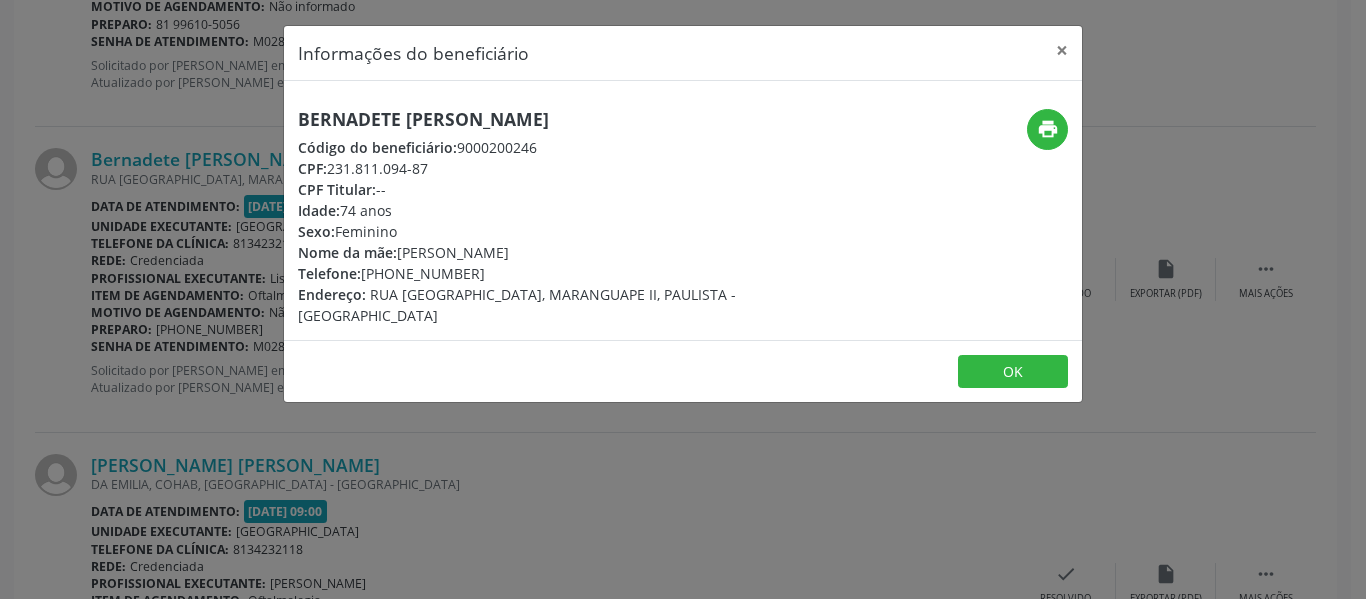 drag, startPoint x: 300, startPoint y: 119, endPoint x: 535, endPoint y: 120, distance: 235.00212 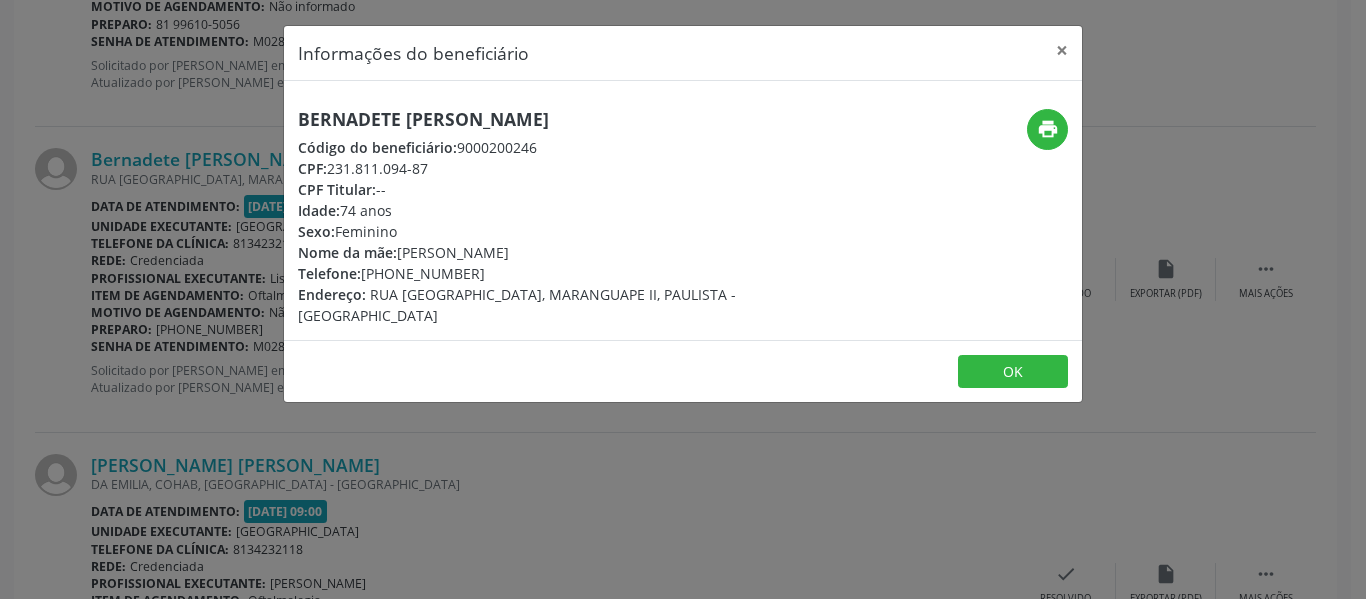 click on "CPF:" at bounding box center (312, 168) 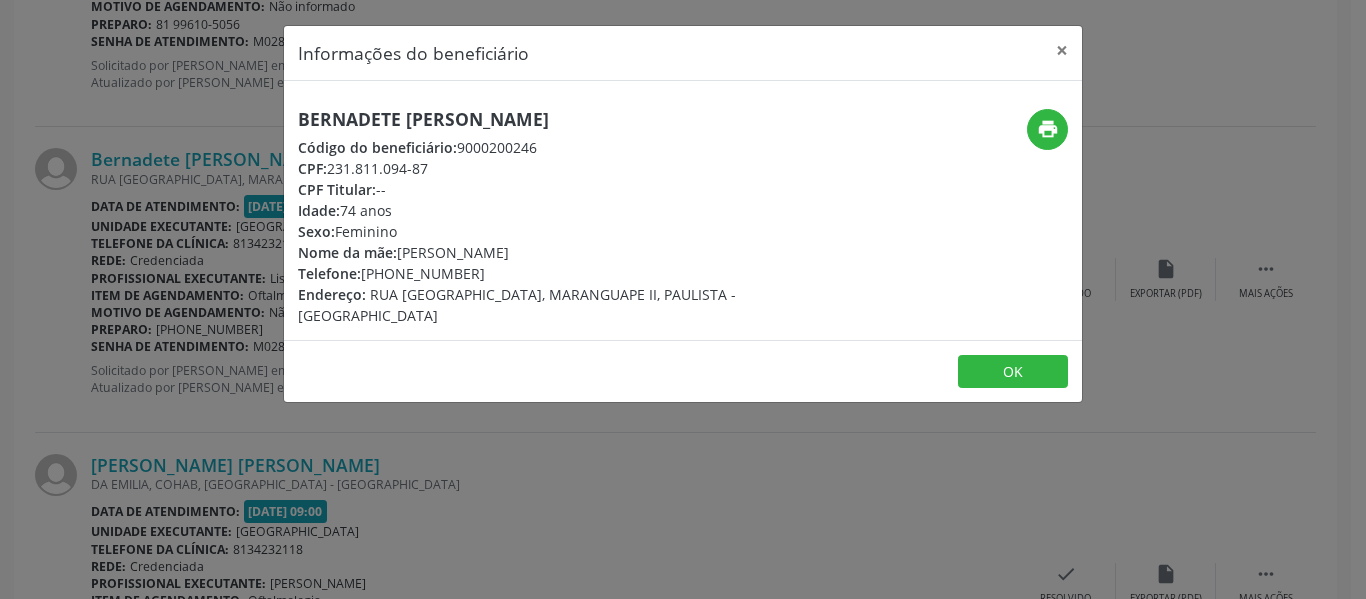 drag, startPoint x: 299, startPoint y: 148, endPoint x: 435, endPoint y: 167, distance: 137.32079 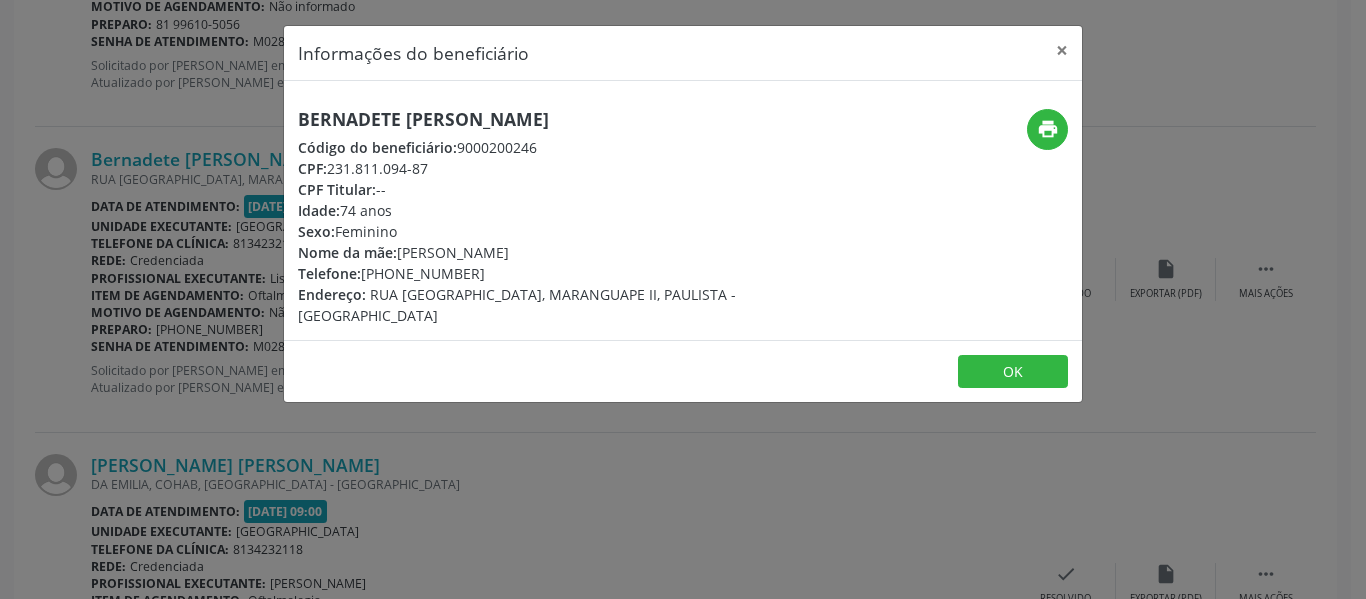 drag, startPoint x: 298, startPoint y: 273, endPoint x: 466, endPoint y: 275, distance: 168.0119 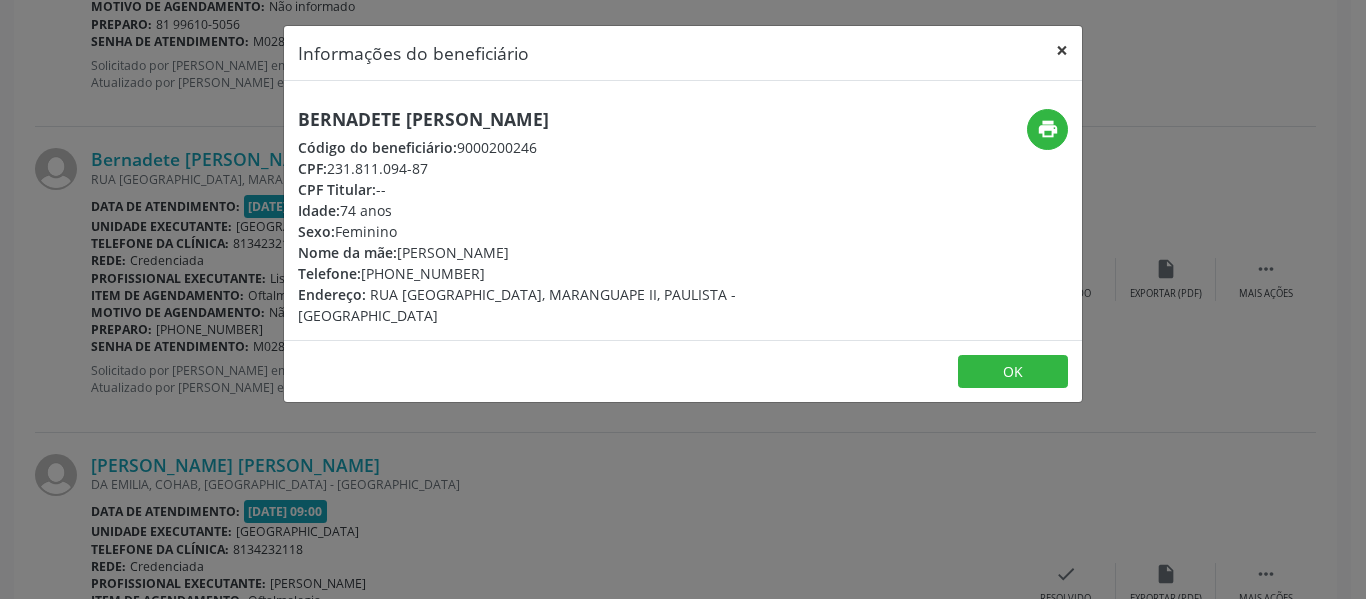 click on "×" at bounding box center (1062, 50) 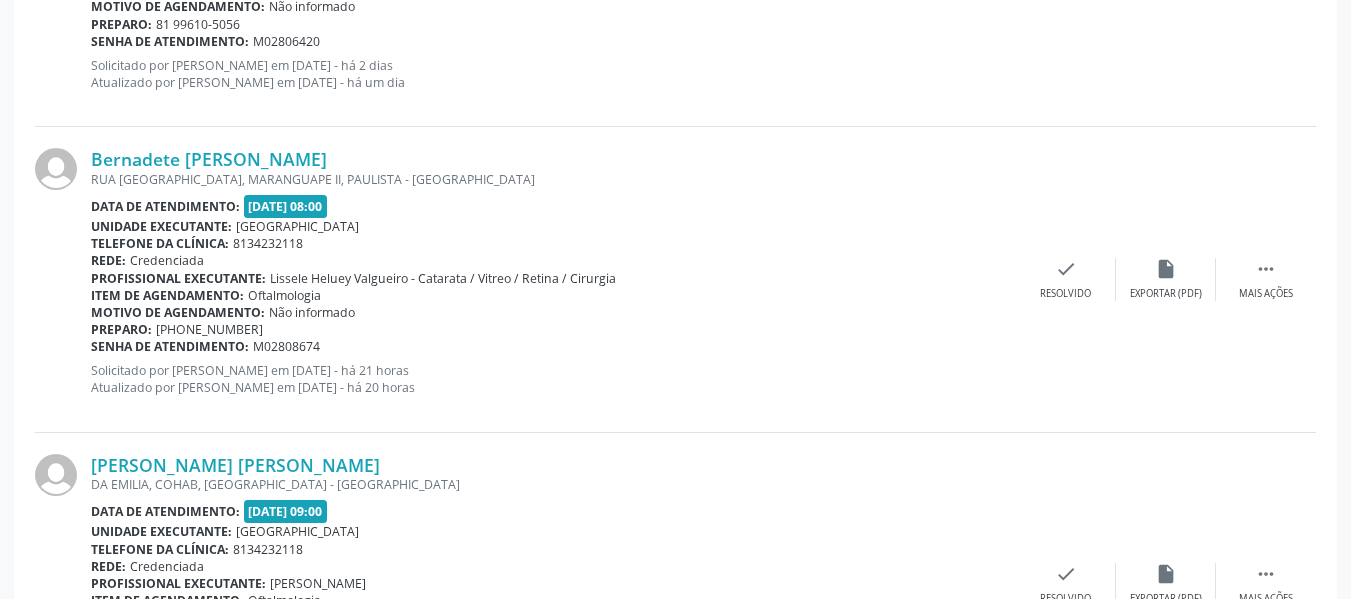 drag, startPoint x: 92, startPoint y: 343, endPoint x: 321, endPoint y: 348, distance: 229.05458 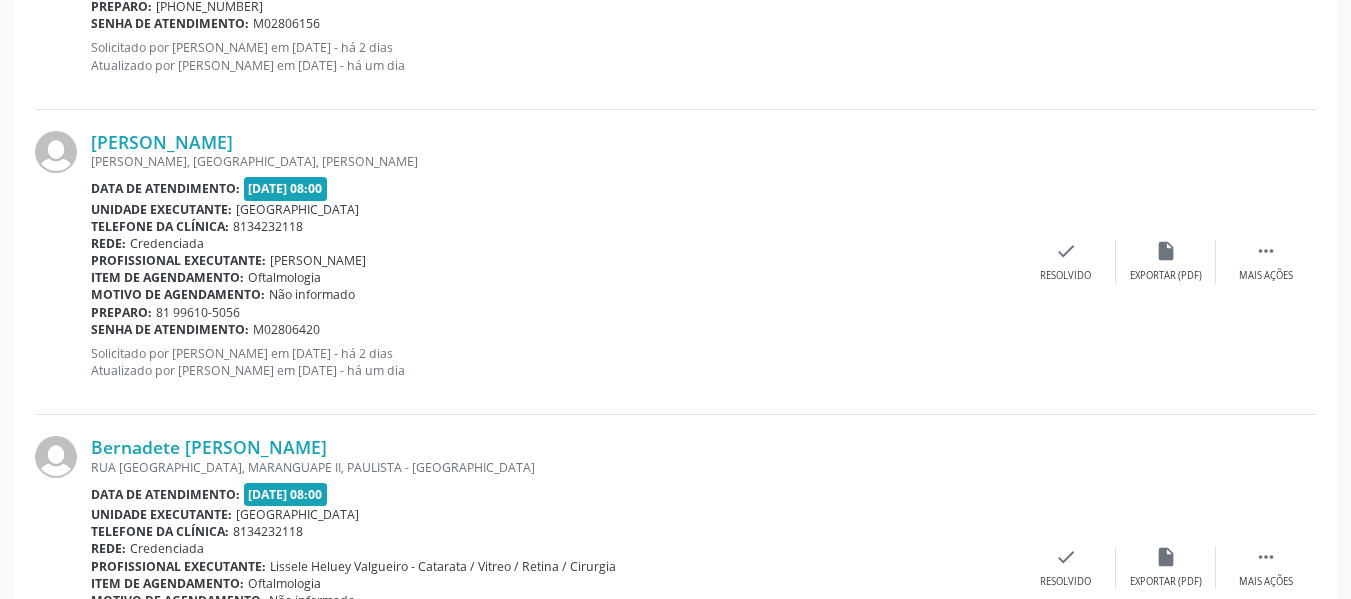 scroll, scrollTop: 1678, scrollLeft: 0, axis: vertical 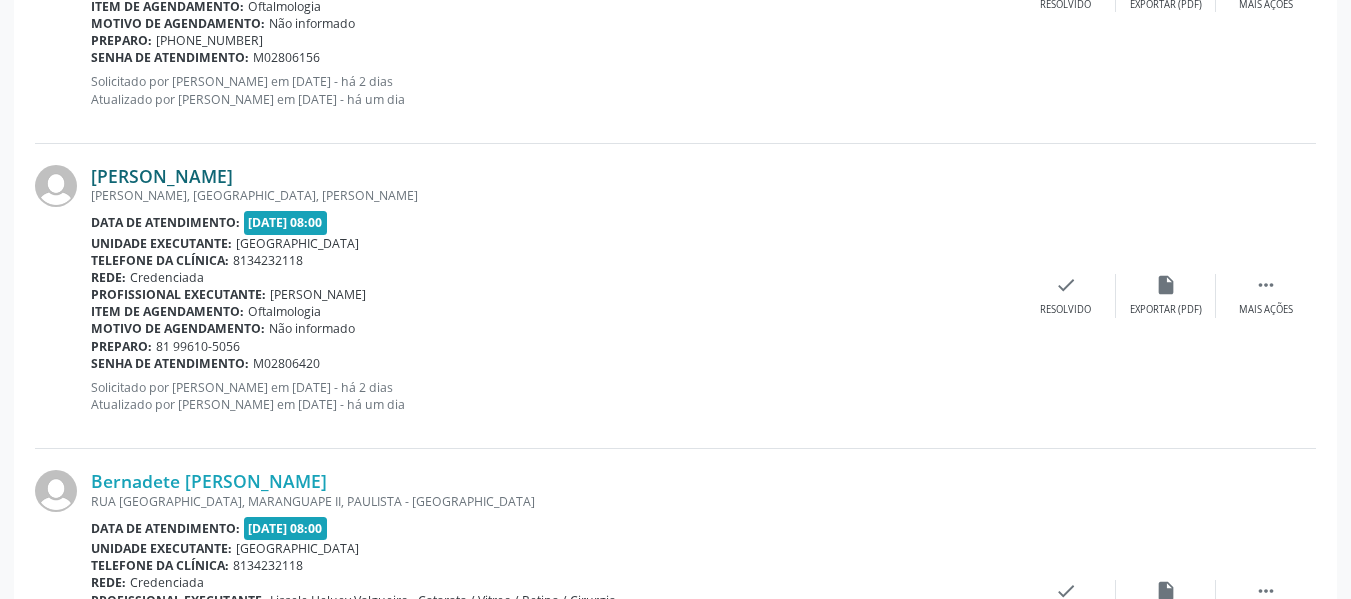 click on "[PERSON_NAME]" at bounding box center [162, 176] 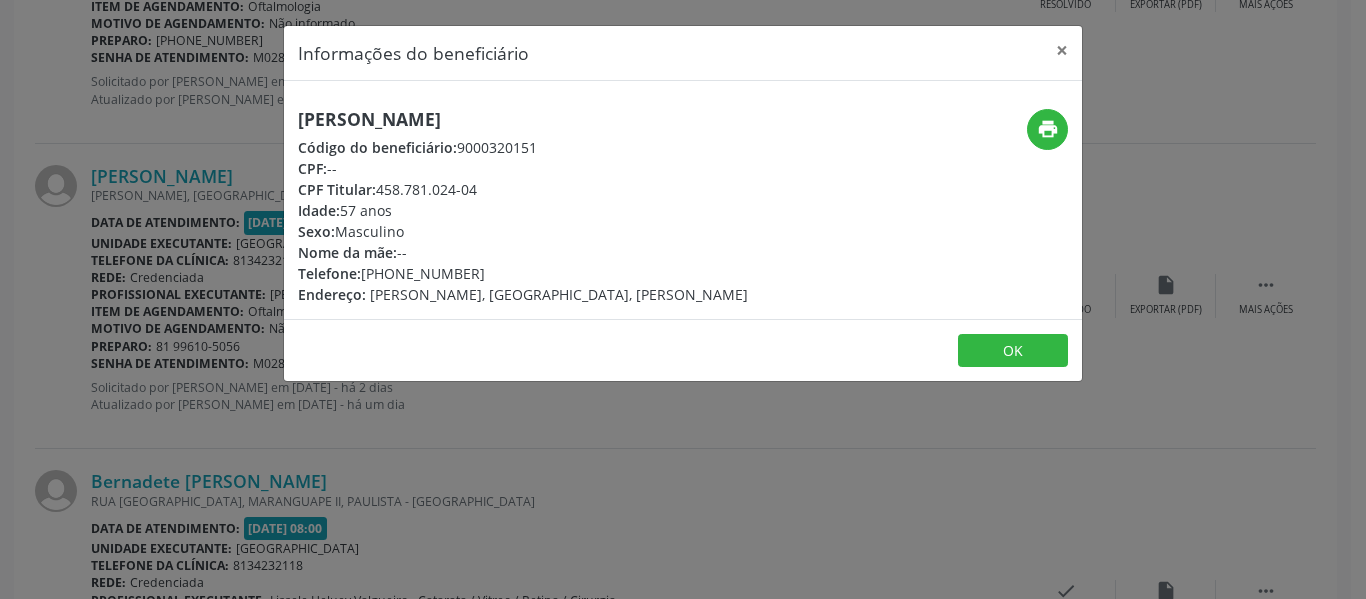 drag, startPoint x: 301, startPoint y: 119, endPoint x: 516, endPoint y: 125, distance: 215.08371 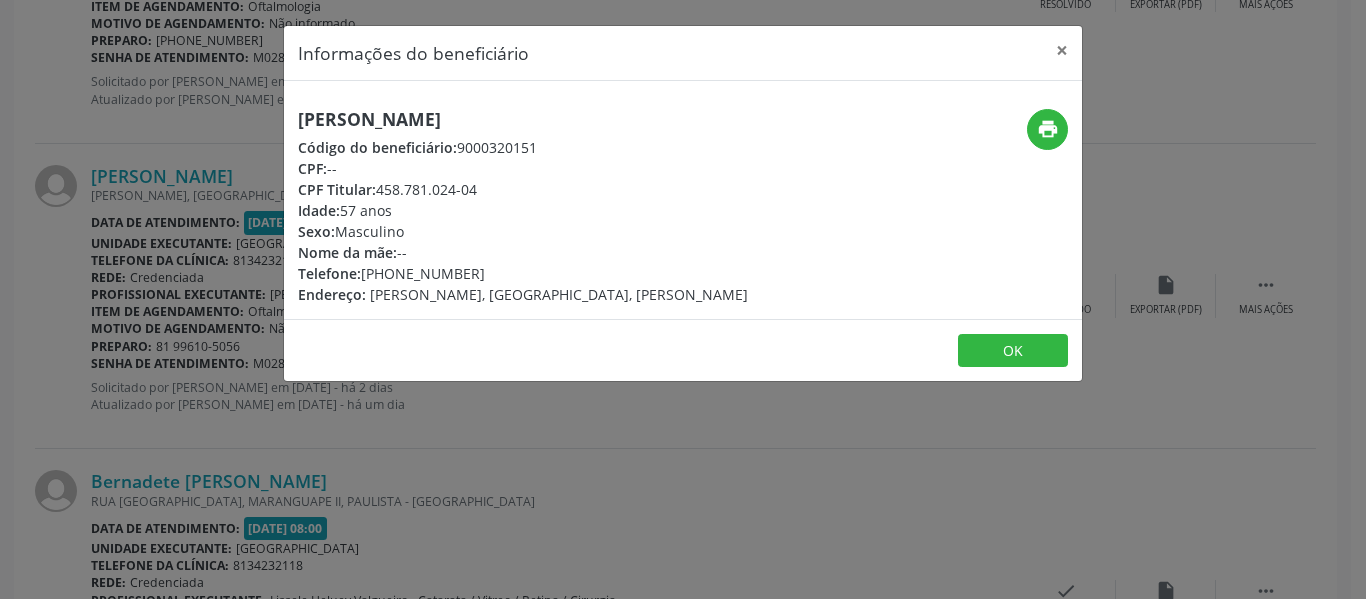 click on "Código do beneficiário:" at bounding box center (377, 147) 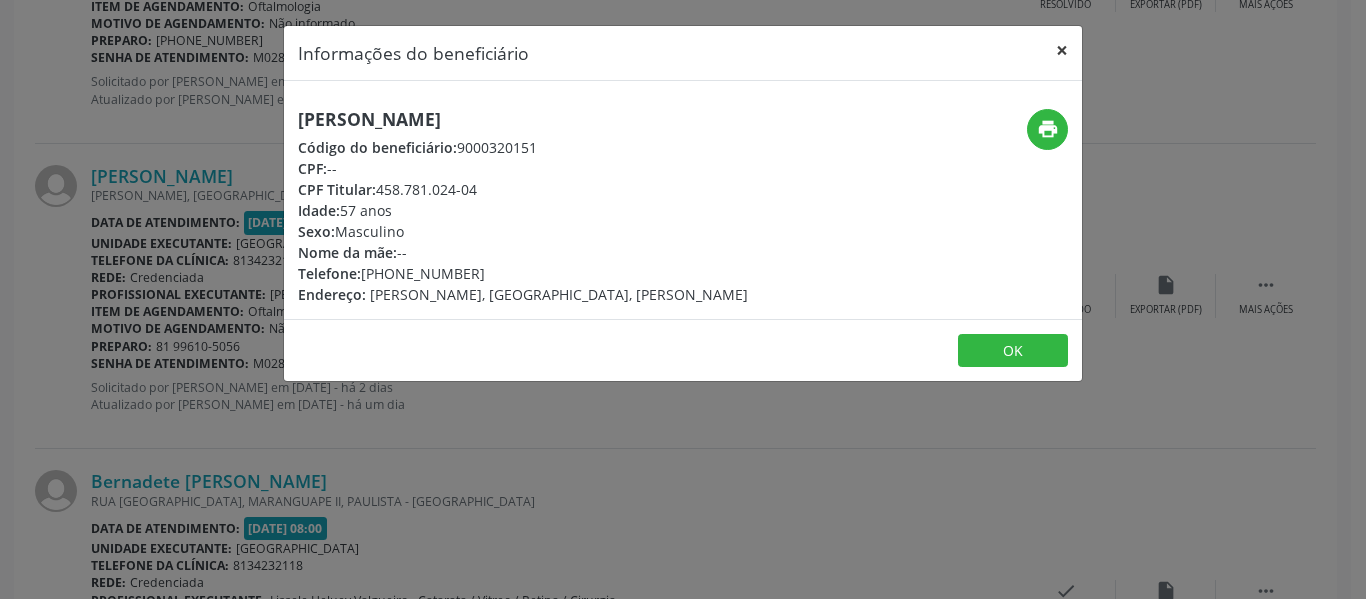click on "×" at bounding box center [1062, 50] 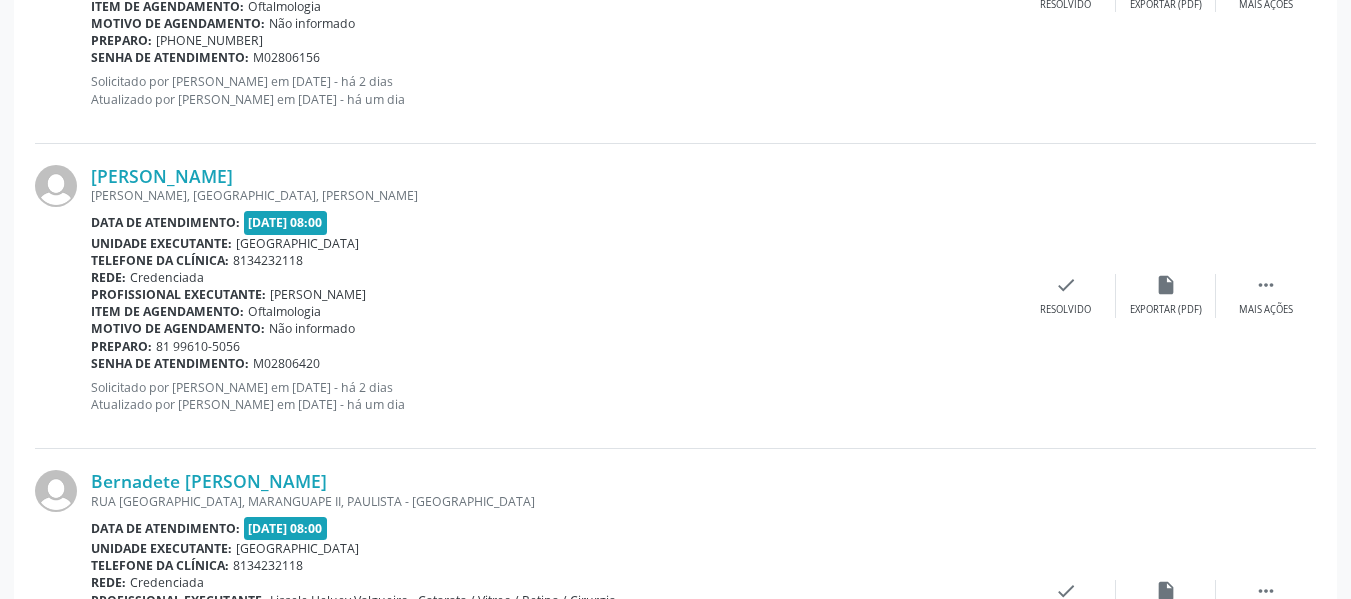 drag, startPoint x: 91, startPoint y: 364, endPoint x: 317, endPoint y: 365, distance: 226.00221 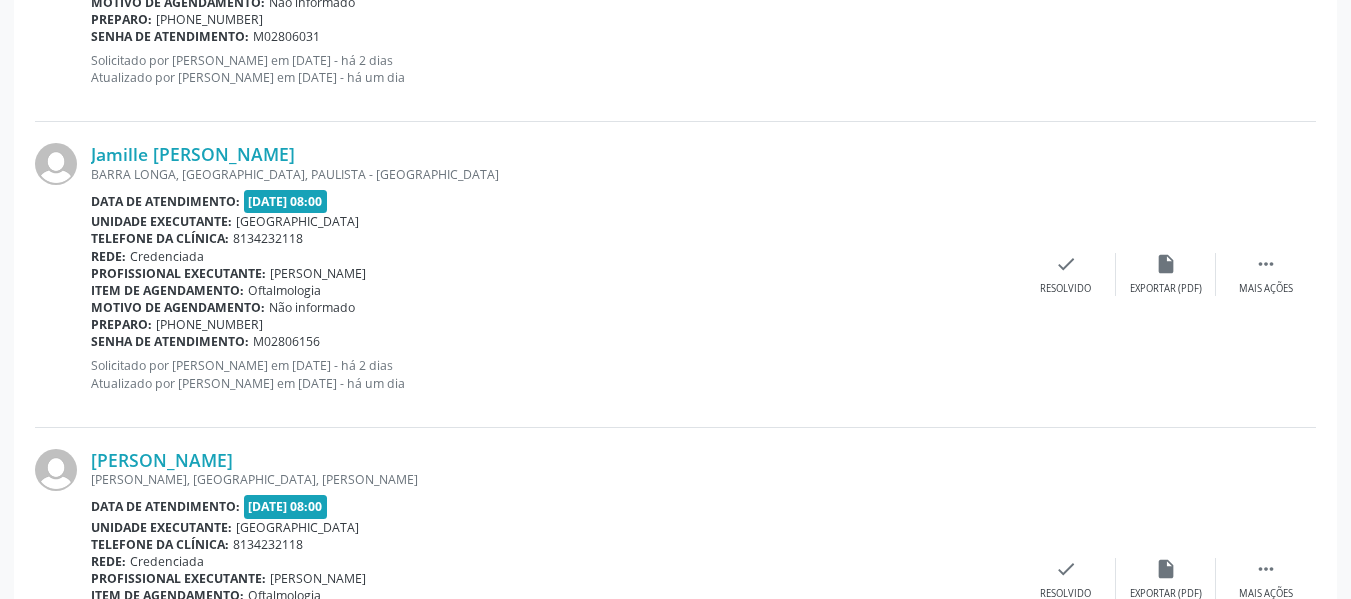 scroll, scrollTop: 1378, scrollLeft: 0, axis: vertical 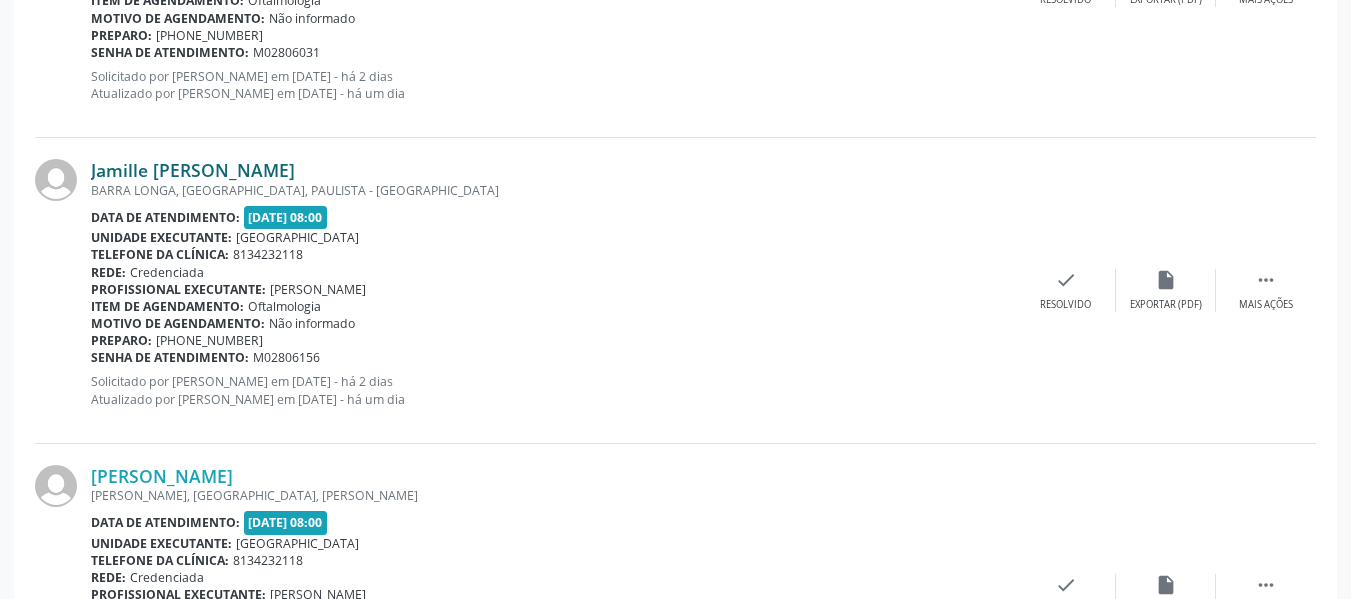 click on "Jamille [PERSON_NAME]" at bounding box center [193, 170] 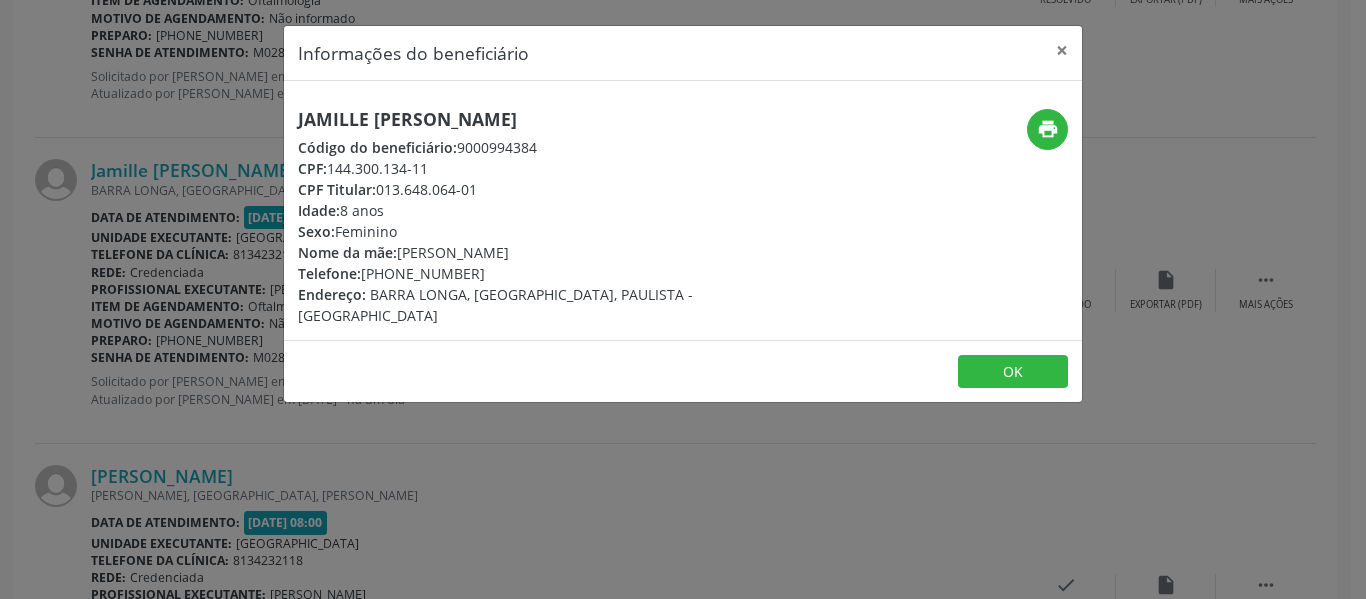 drag, startPoint x: 297, startPoint y: 121, endPoint x: 627, endPoint y: 122, distance: 330.00153 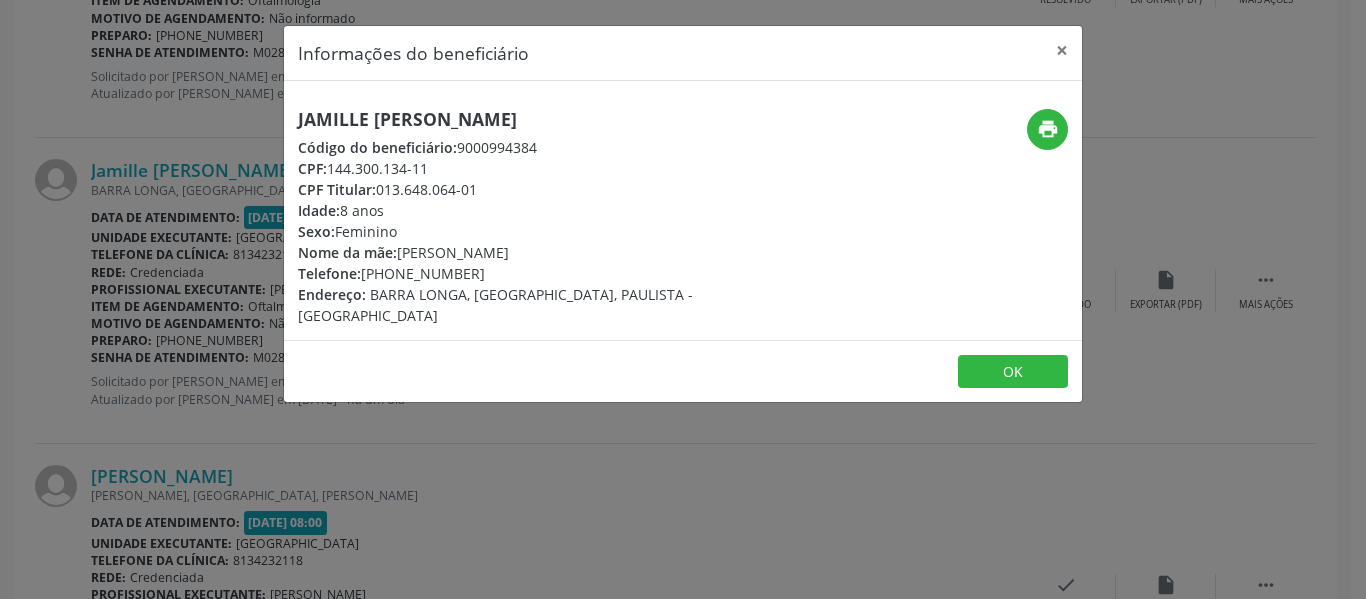 drag, startPoint x: 301, startPoint y: 149, endPoint x: 430, endPoint y: 167, distance: 130.24976 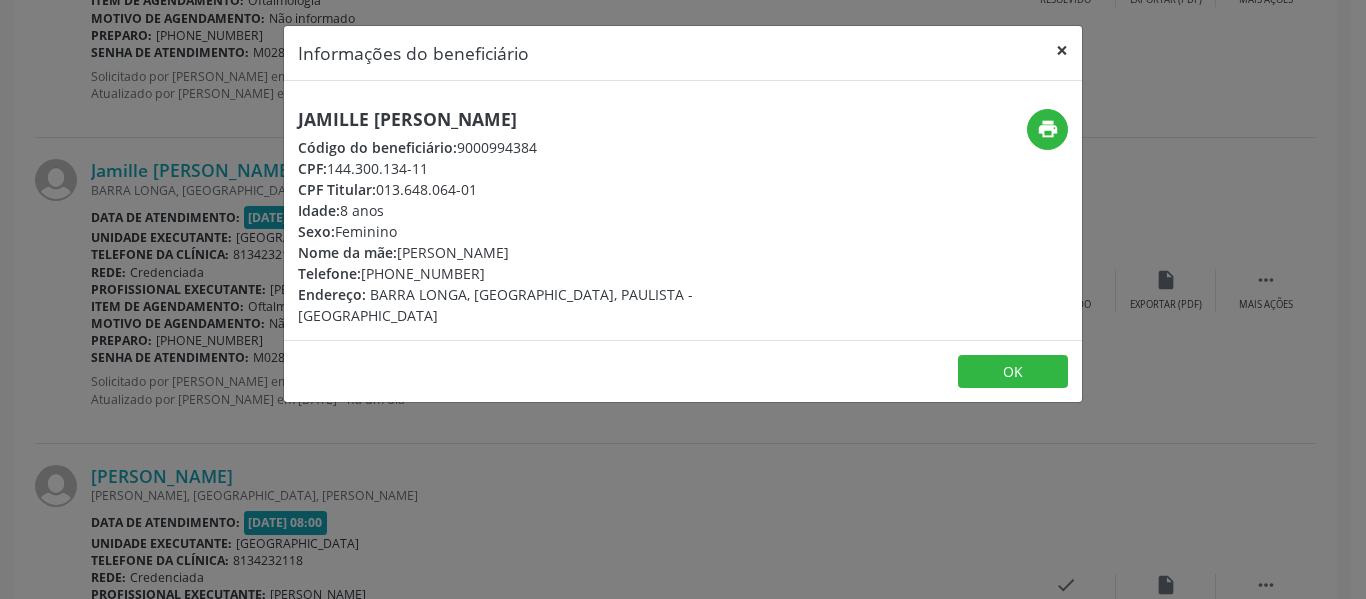click on "×" at bounding box center [1062, 50] 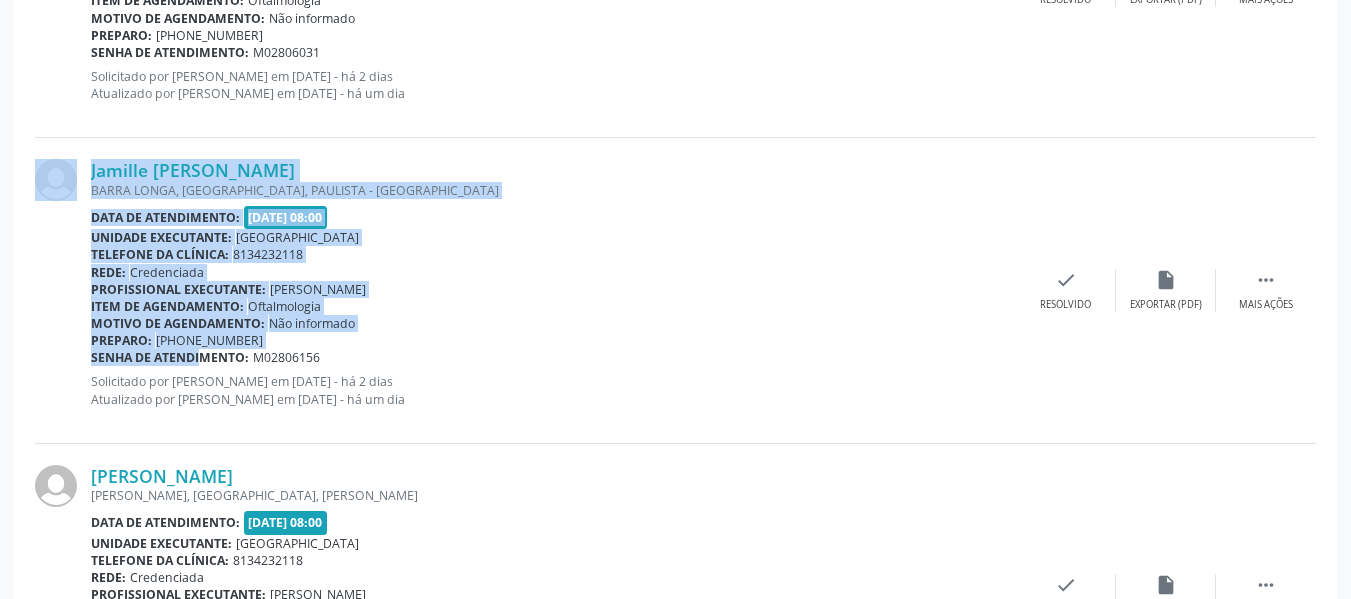 drag, startPoint x: 90, startPoint y: 360, endPoint x: 178, endPoint y: 357, distance: 88.051125 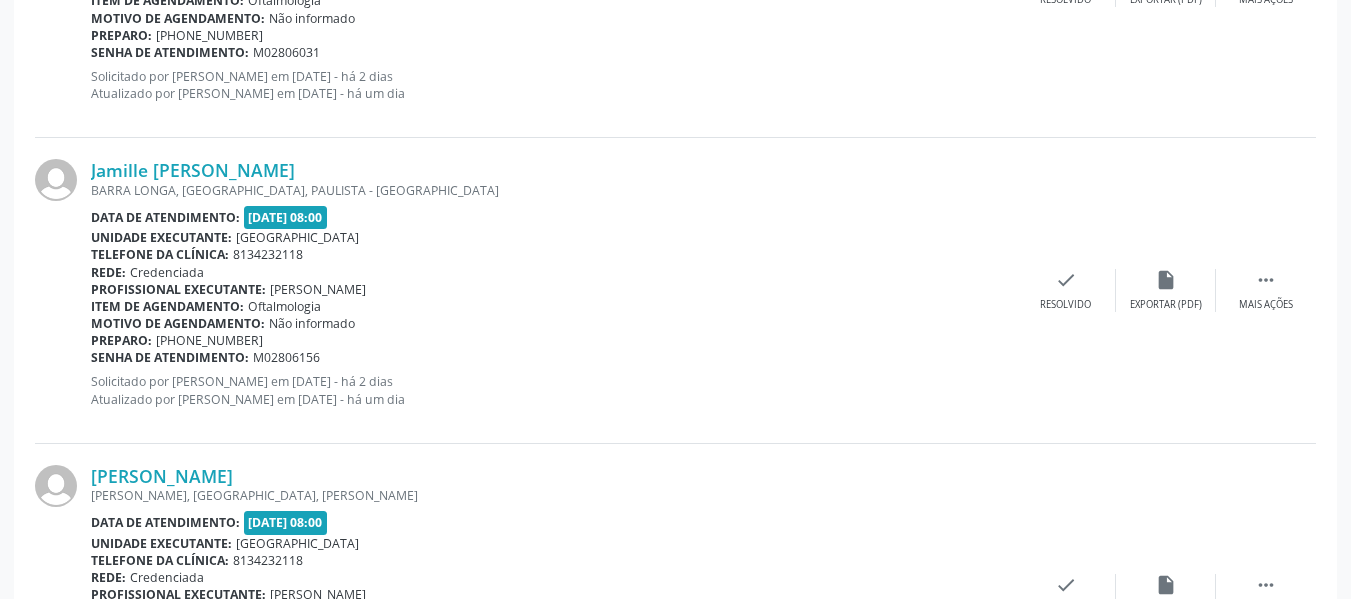 drag, startPoint x: 92, startPoint y: 357, endPoint x: 318, endPoint y: 354, distance: 226.01991 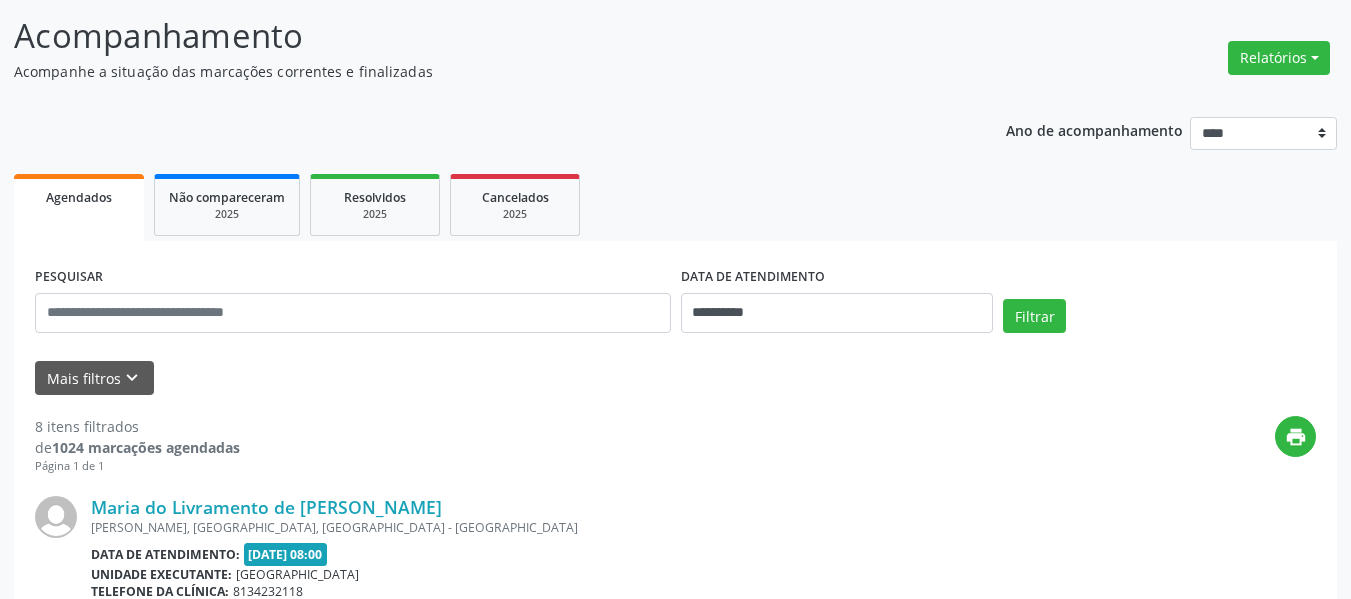 scroll, scrollTop: 78, scrollLeft: 0, axis: vertical 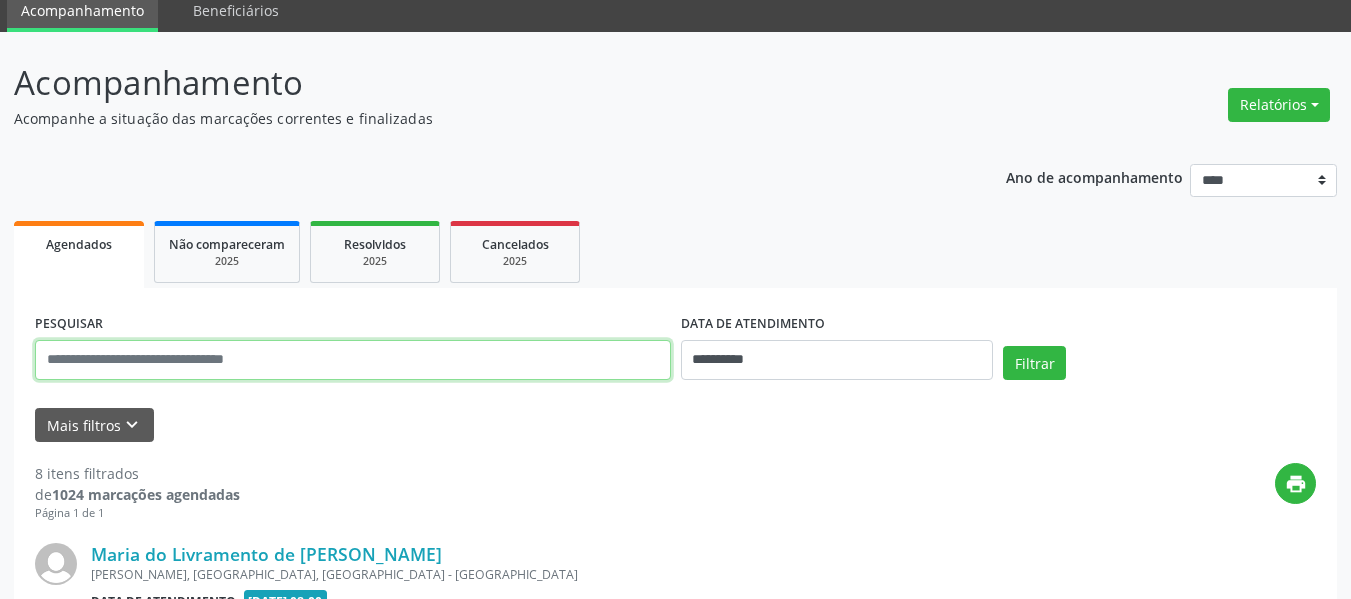 click at bounding box center [353, 360] 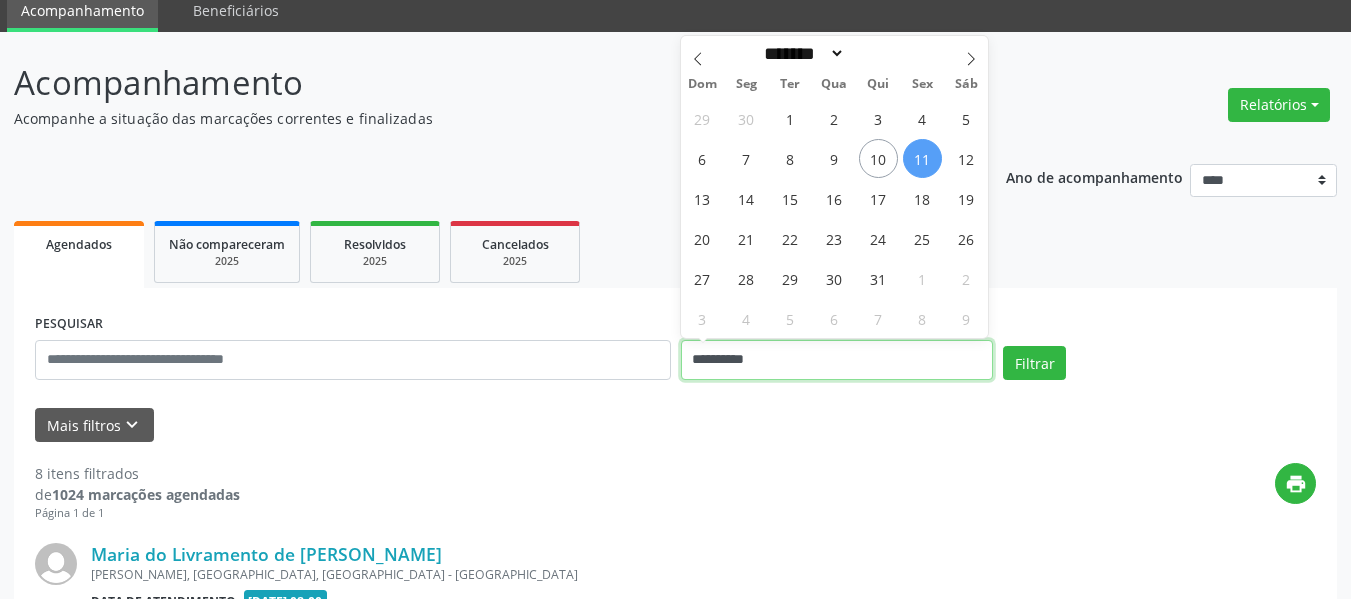 click on "**********" at bounding box center (837, 360) 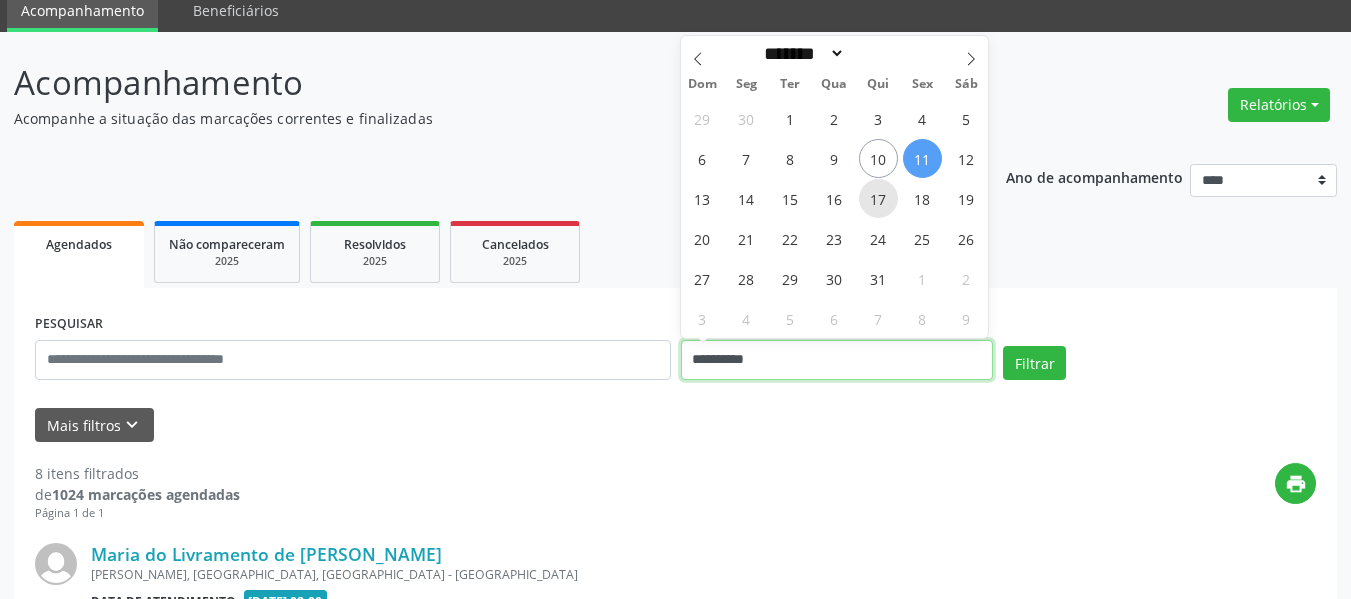 type 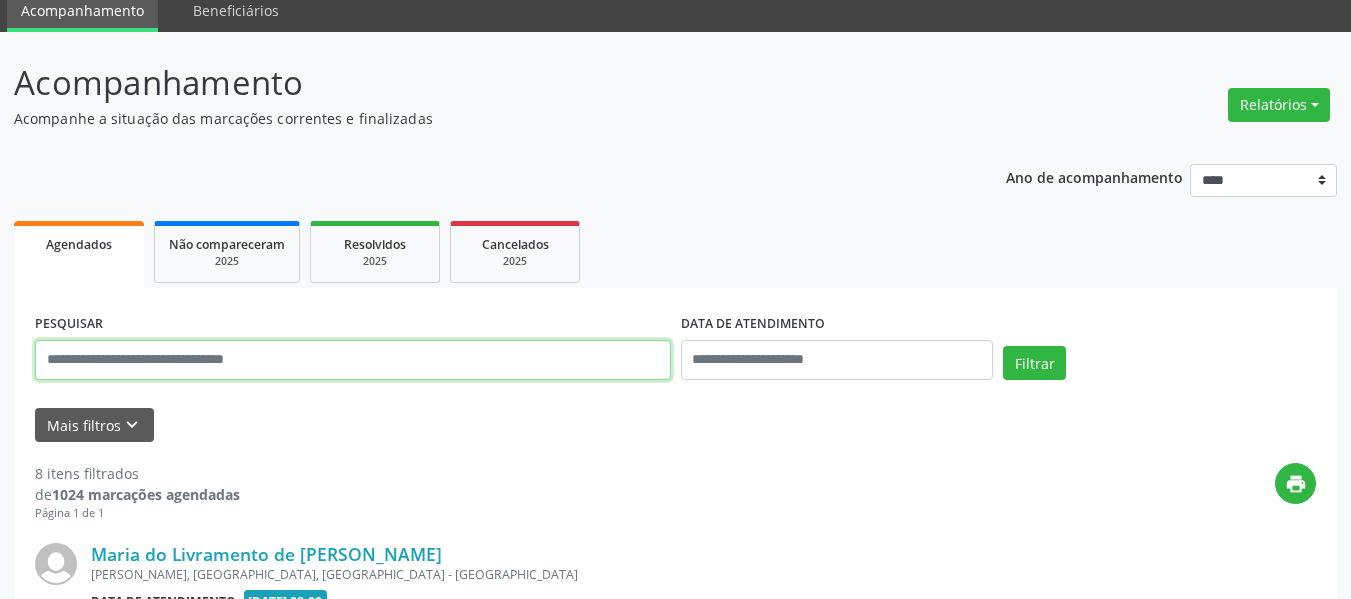 click at bounding box center [353, 360] 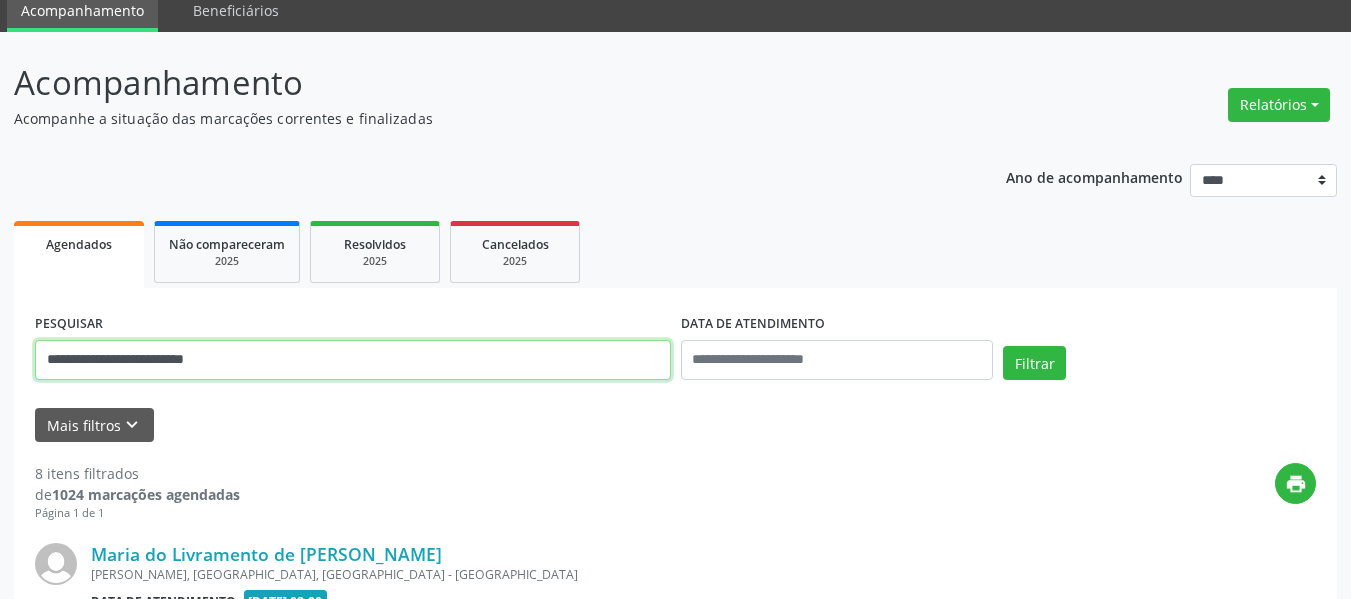 type on "**********" 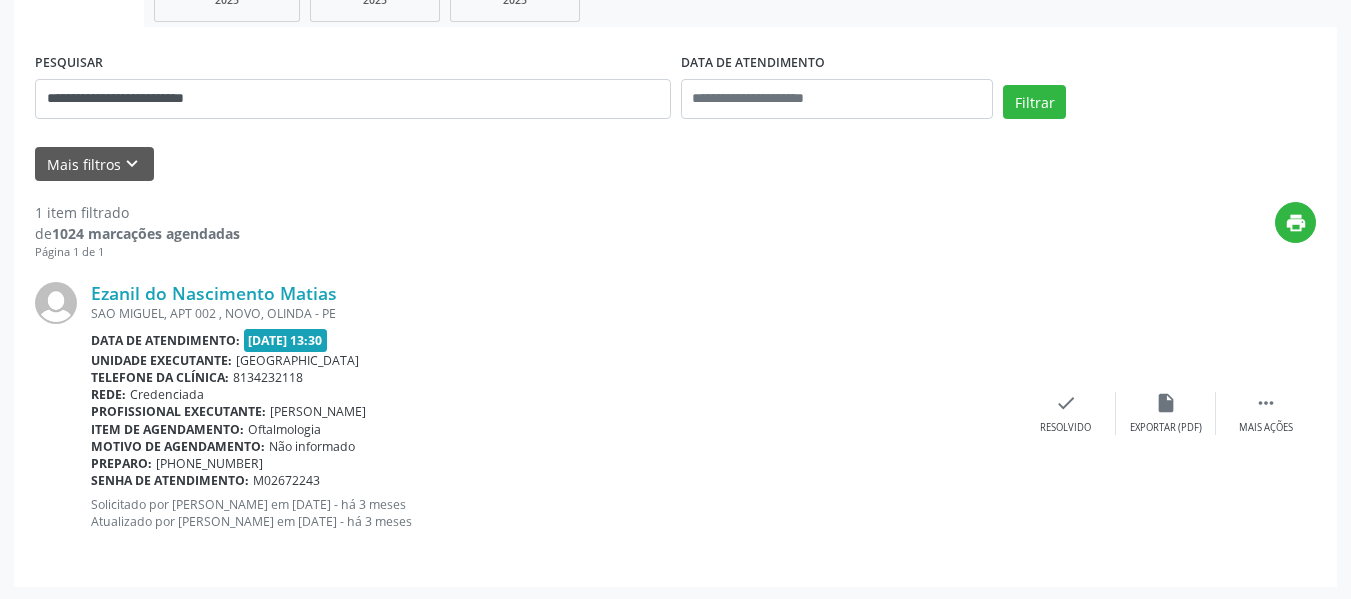 scroll, scrollTop: 341, scrollLeft: 0, axis: vertical 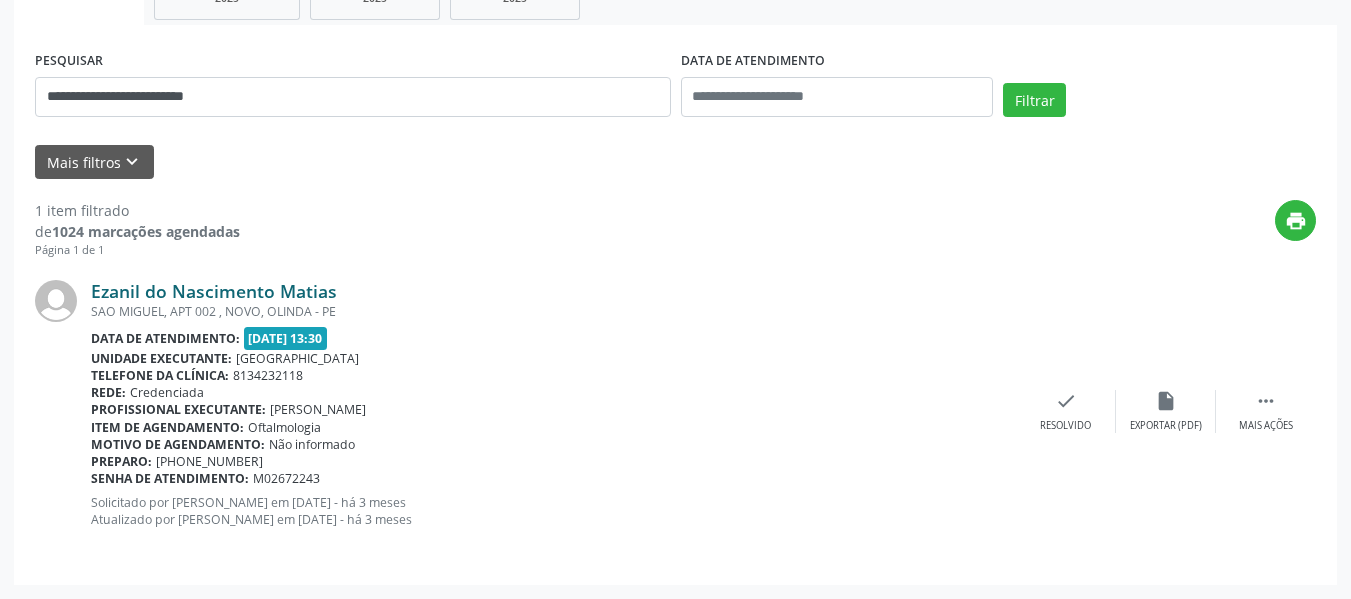 click on "Ezanil do Nascimento Matias" at bounding box center [214, 291] 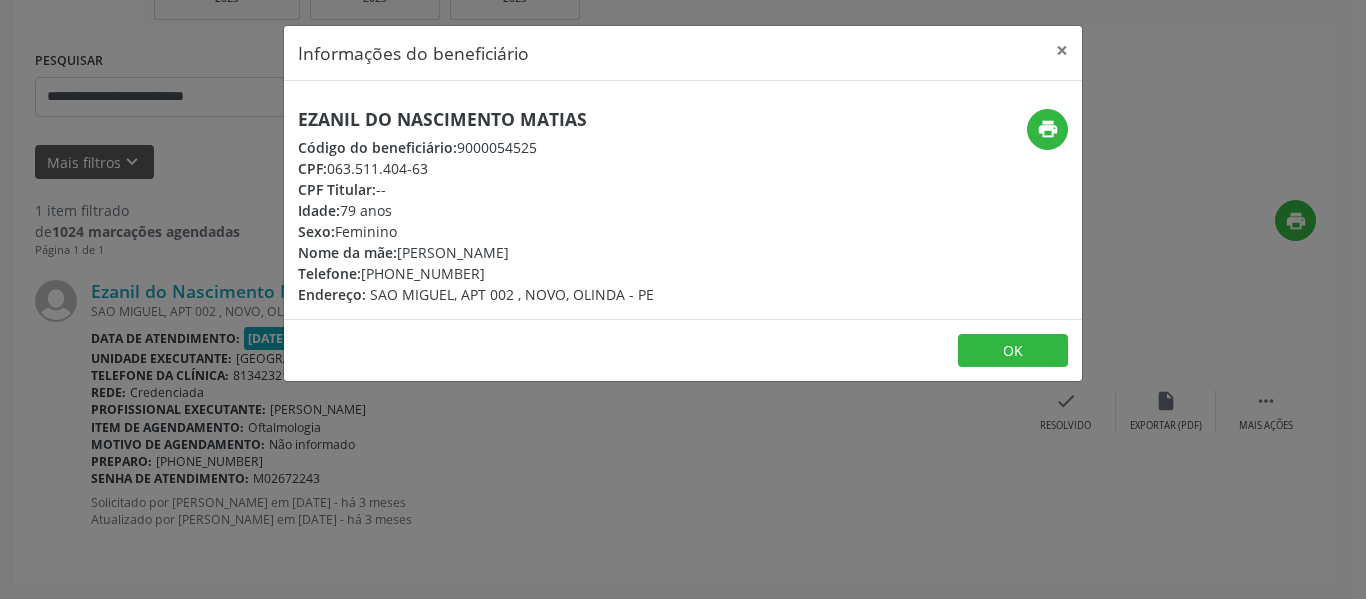 drag, startPoint x: 300, startPoint y: 147, endPoint x: 430, endPoint y: 161, distance: 130.75168 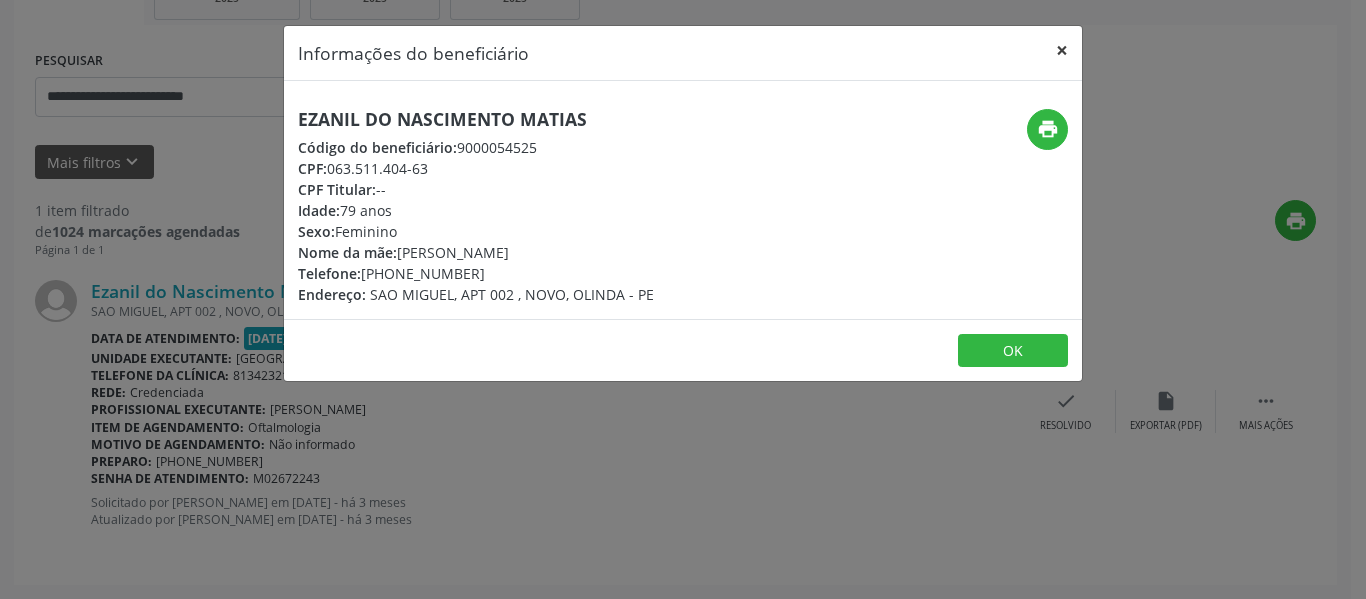 click on "×" at bounding box center [1062, 50] 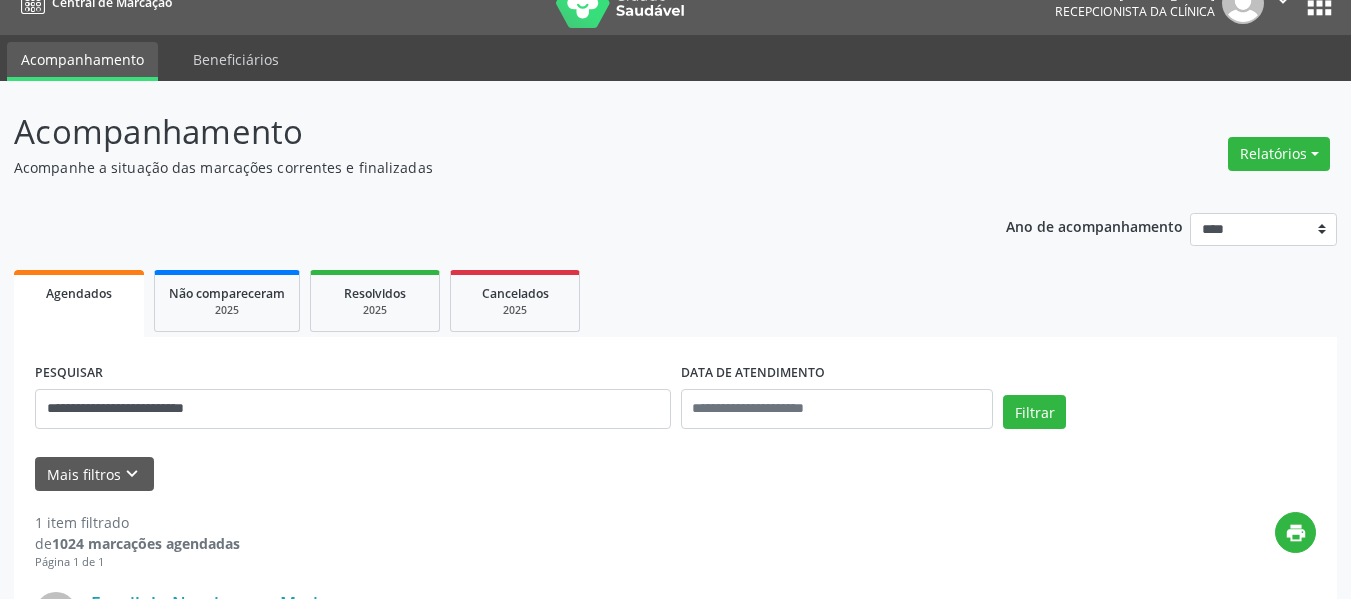 scroll, scrollTop: 0, scrollLeft: 0, axis: both 